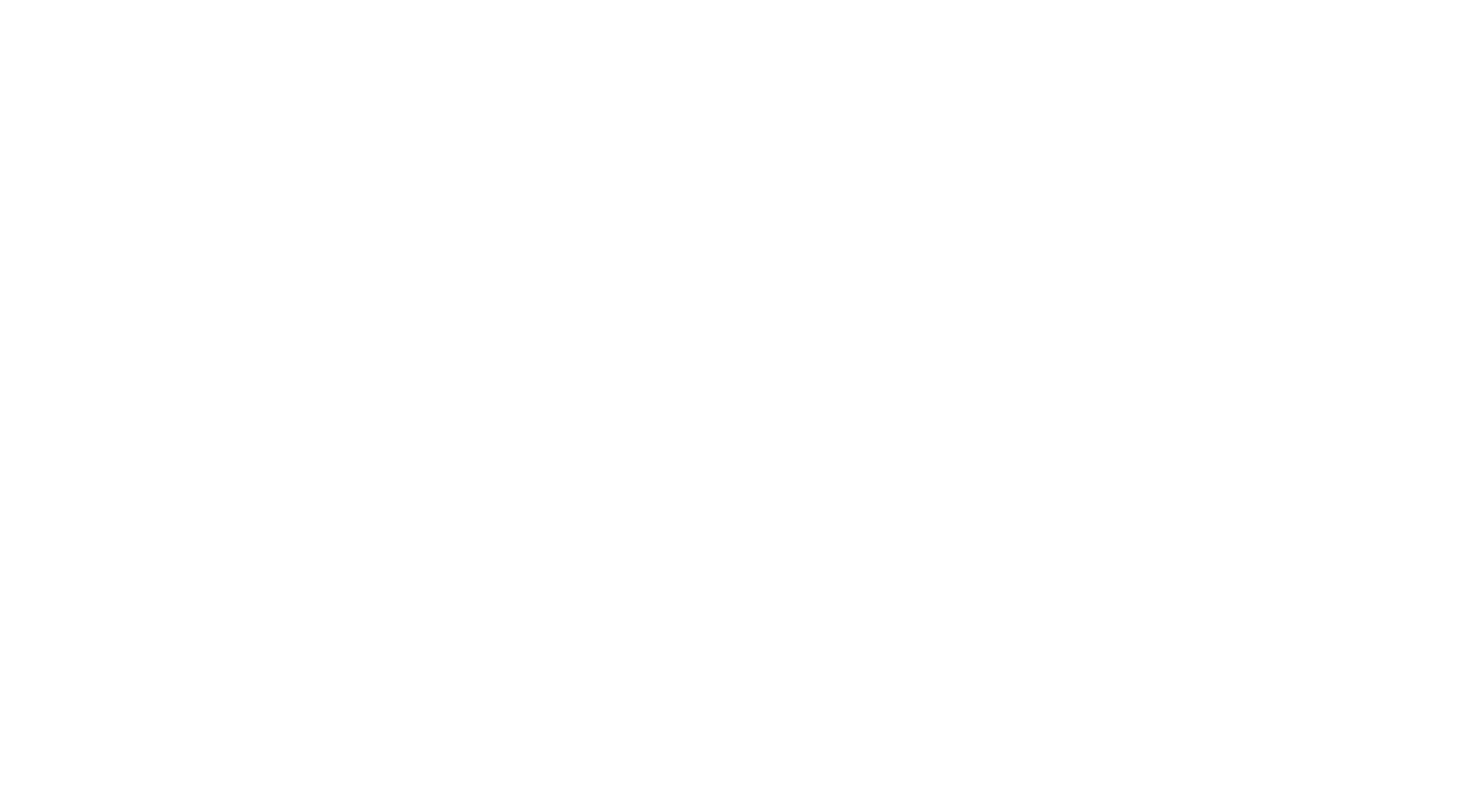 scroll, scrollTop: 0, scrollLeft: 0, axis: both 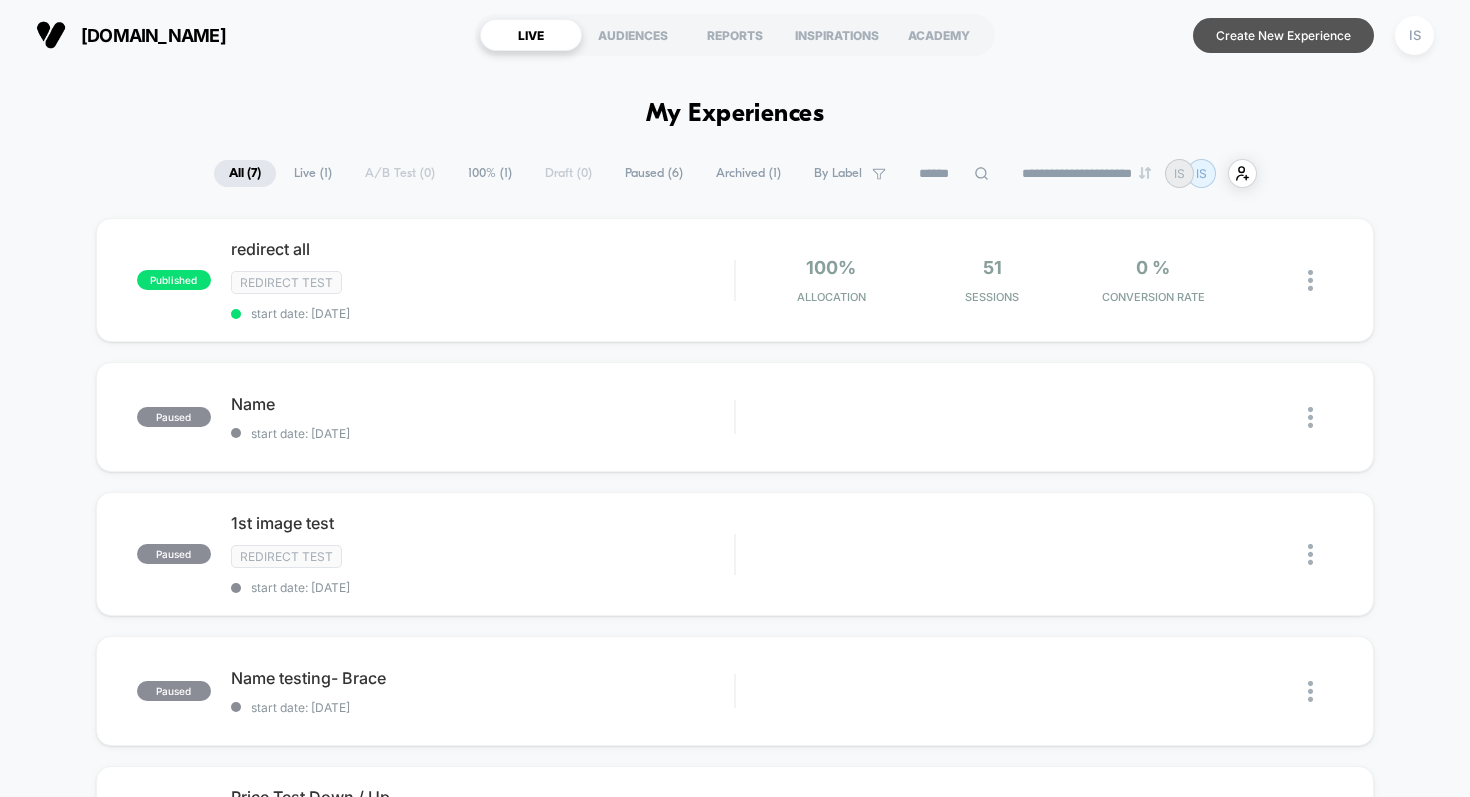 click on "Create New Experience" at bounding box center [1283, 35] 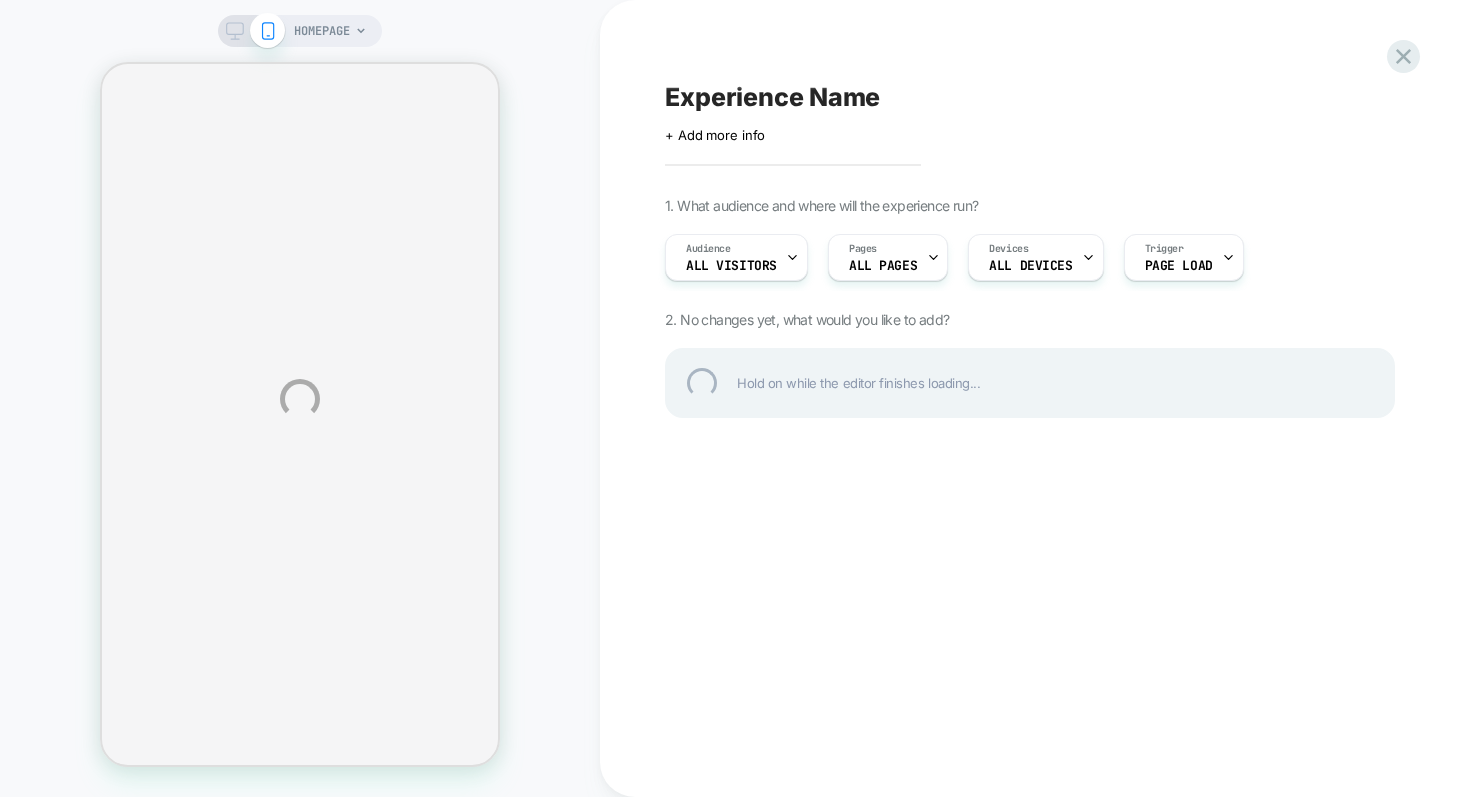 click on "HOMEPAGE Experience Name Click to edit experience details + Add more info 1. What audience and where will the experience run? Audience All Visitors Pages ALL PAGES Devices ALL DEVICES Trigger Page Load 2. No changes yet, what would you like to add? Hold on while the editor finishes loading..." at bounding box center (735, 398) 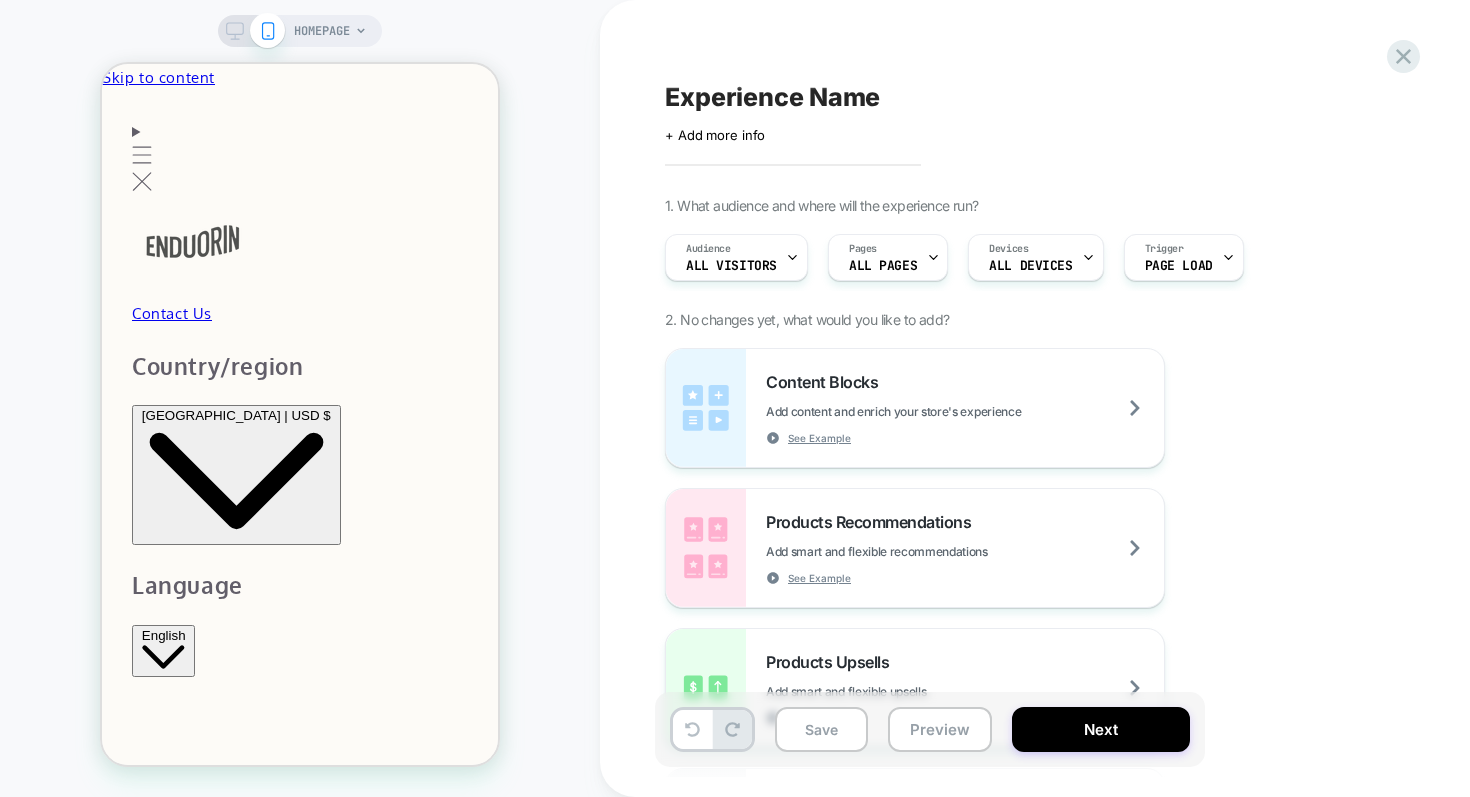 scroll, scrollTop: 0, scrollLeft: 0, axis: both 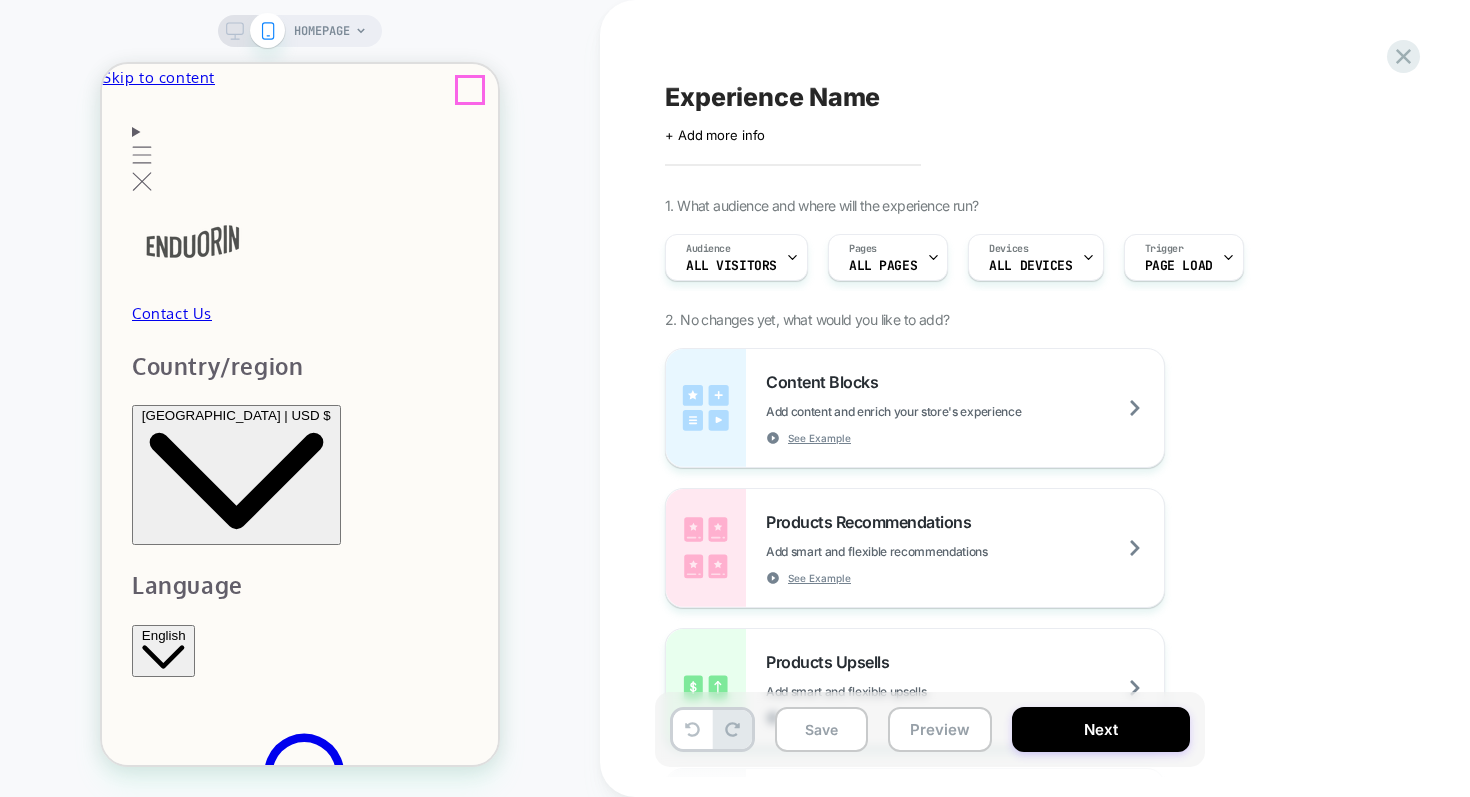 click at bounding box center [110, 3282] 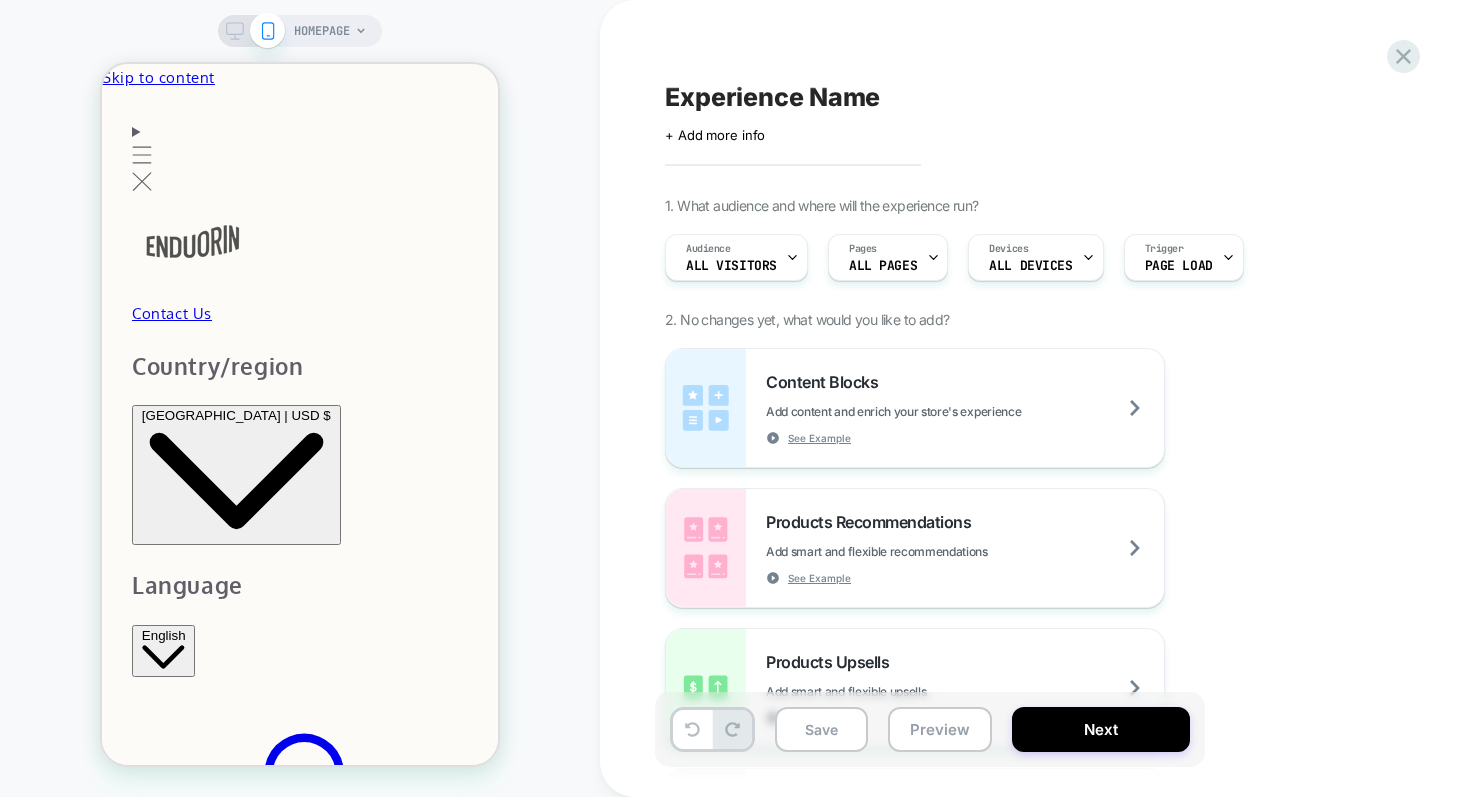 click on "HOMEPAGE" at bounding box center [322, 31] 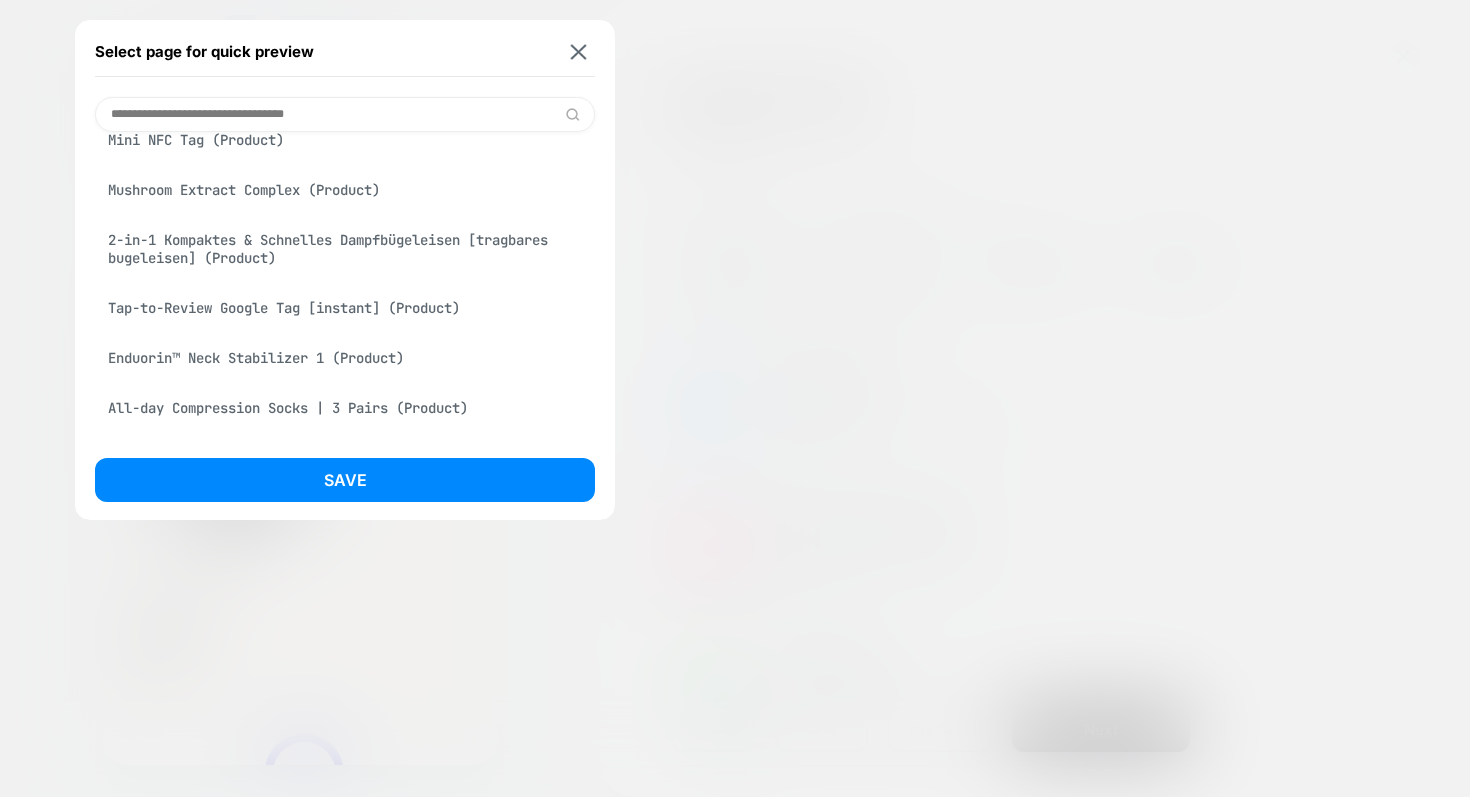 scroll, scrollTop: 1070, scrollLeft: 0, axis: vertical 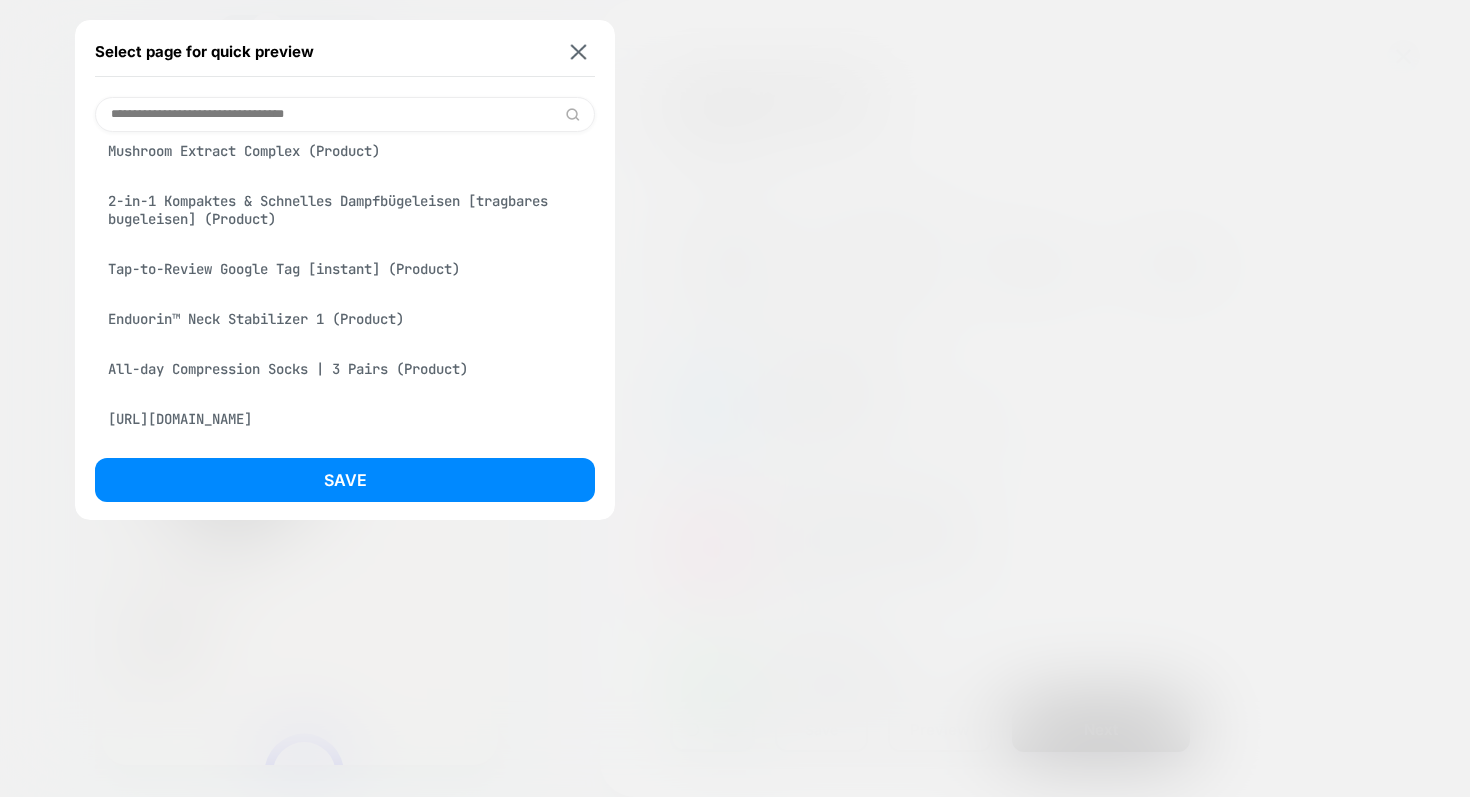 click on "Tap-to-Review Google Tag [instant] (Product)" at bounding box center (345, 269) 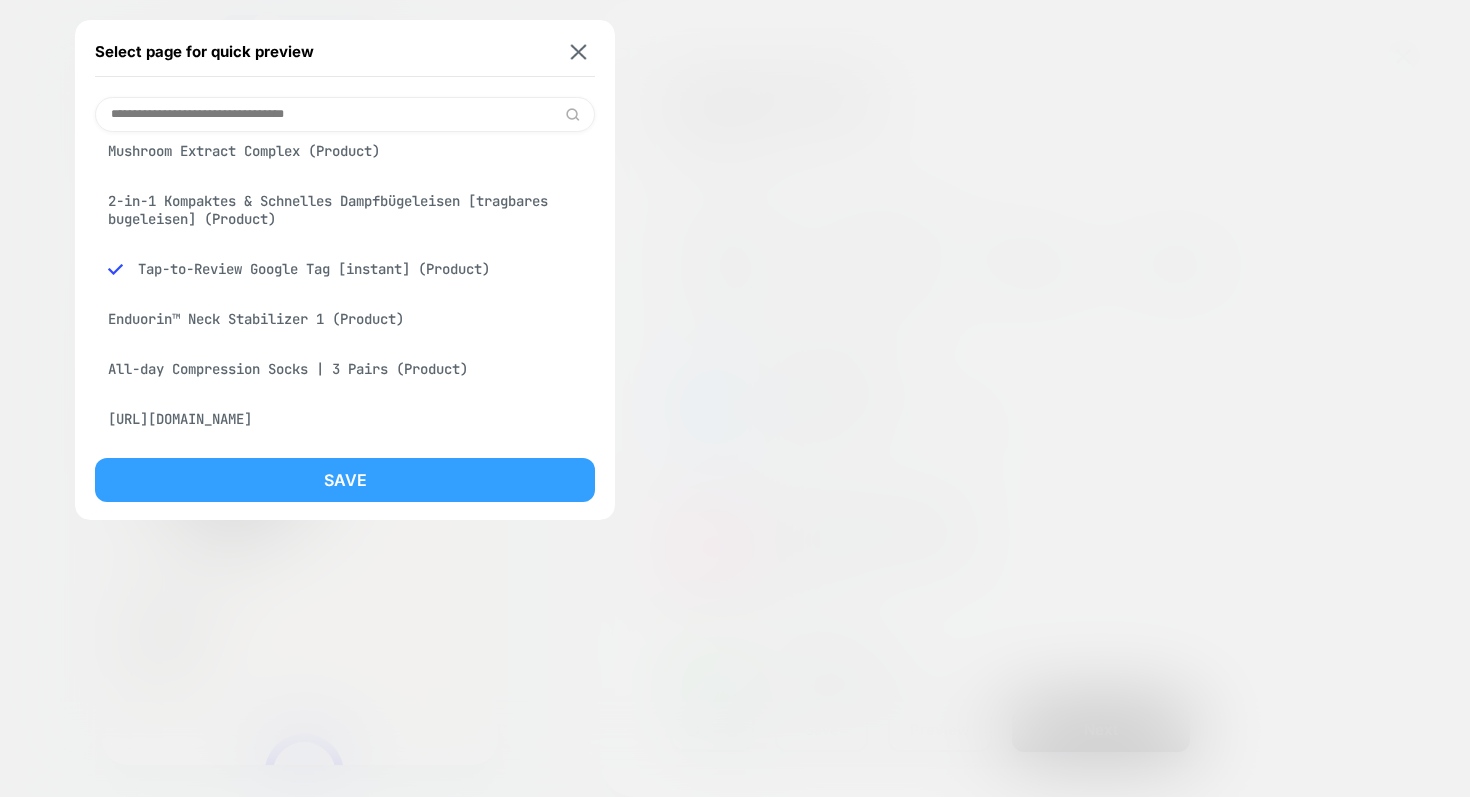 click on "Save" at bounding box center (345, 480) 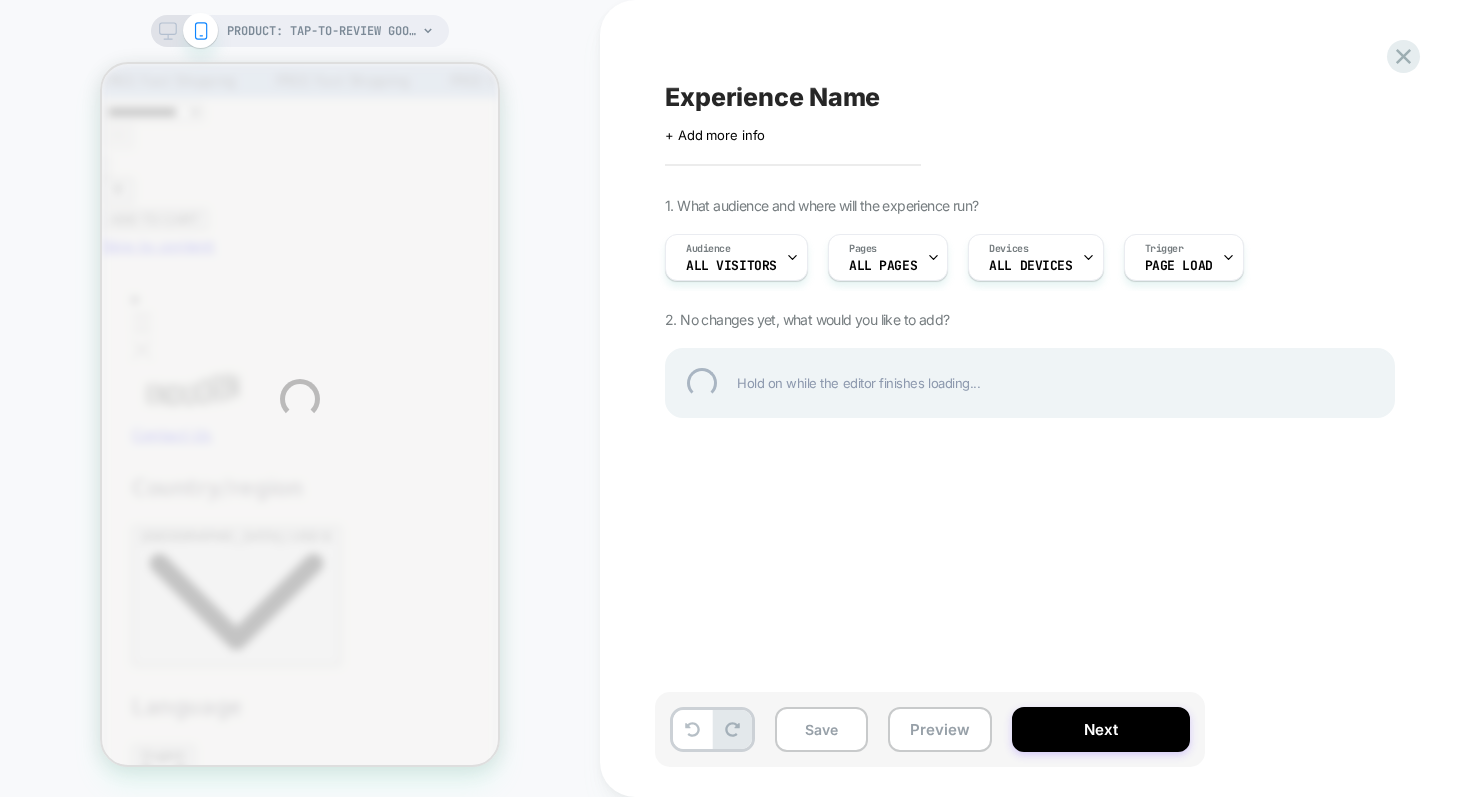 scroll, scrollTop: 0, scrollLeft: 0, axis: both 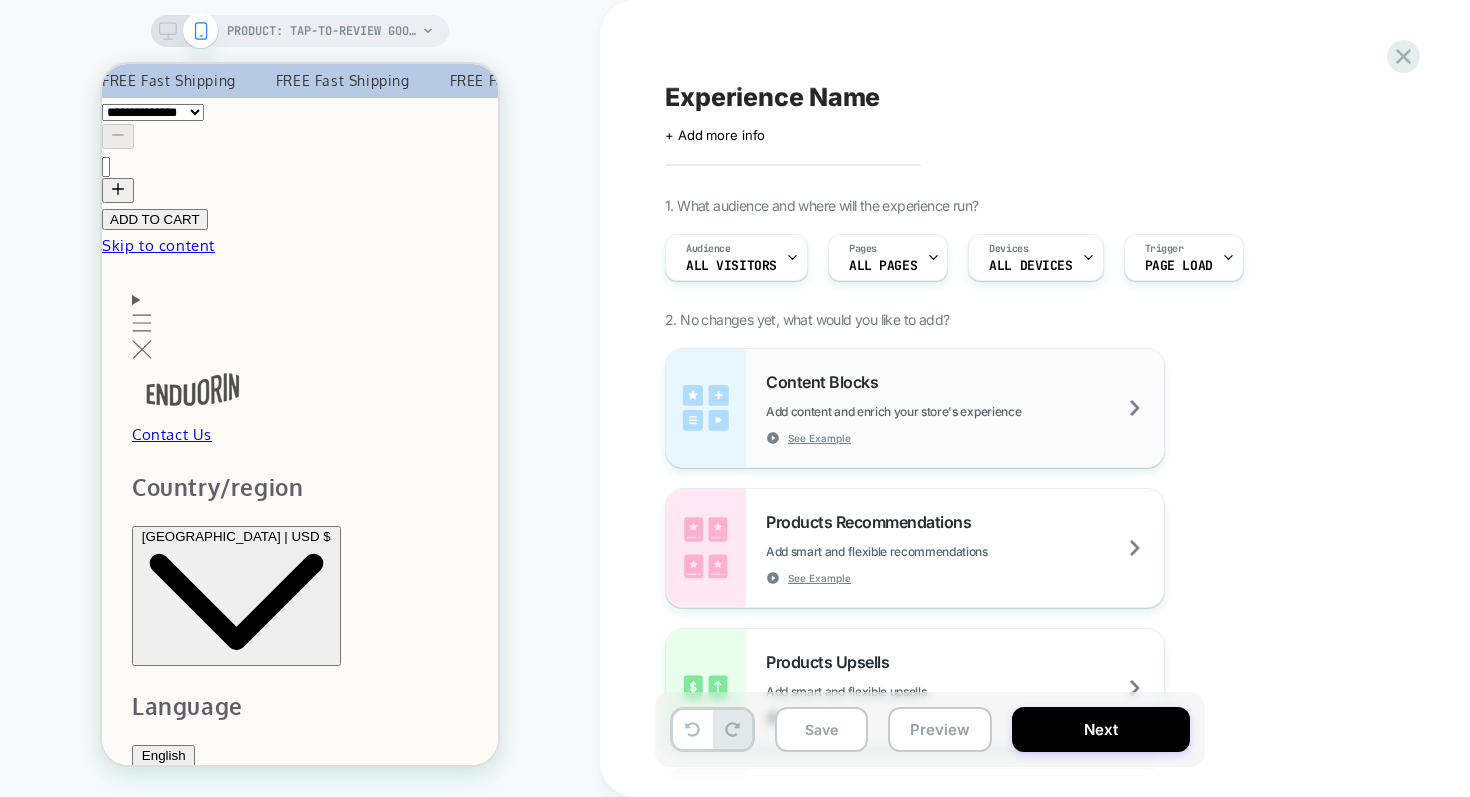 click on "Add content and enrich your store's experience" at bounding box center (943, 411) 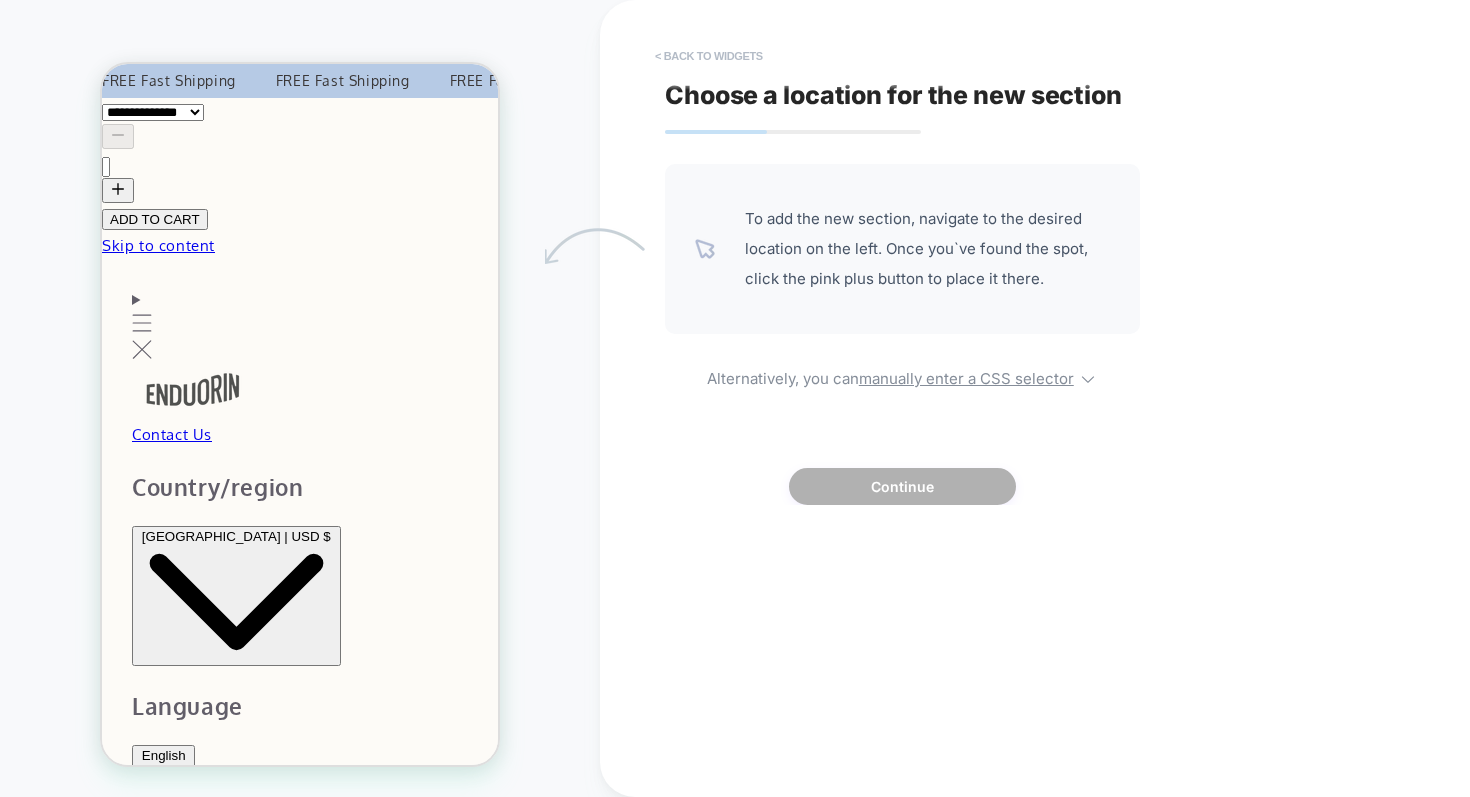 click on "< Back to widgets" at bounding box center (709, 56) 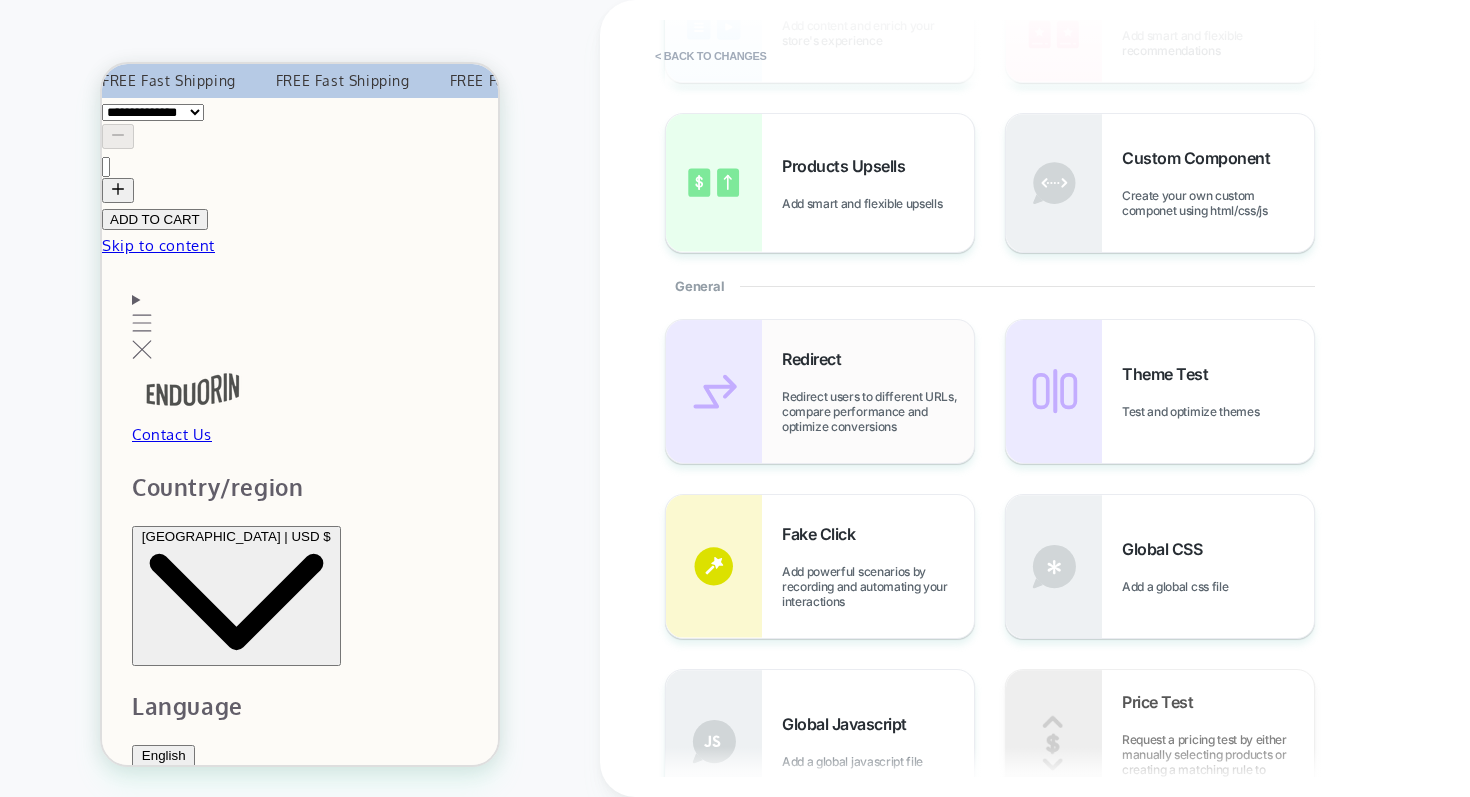 scroll, scrollTop: 239, scrollLeft: 0, axis: vertical 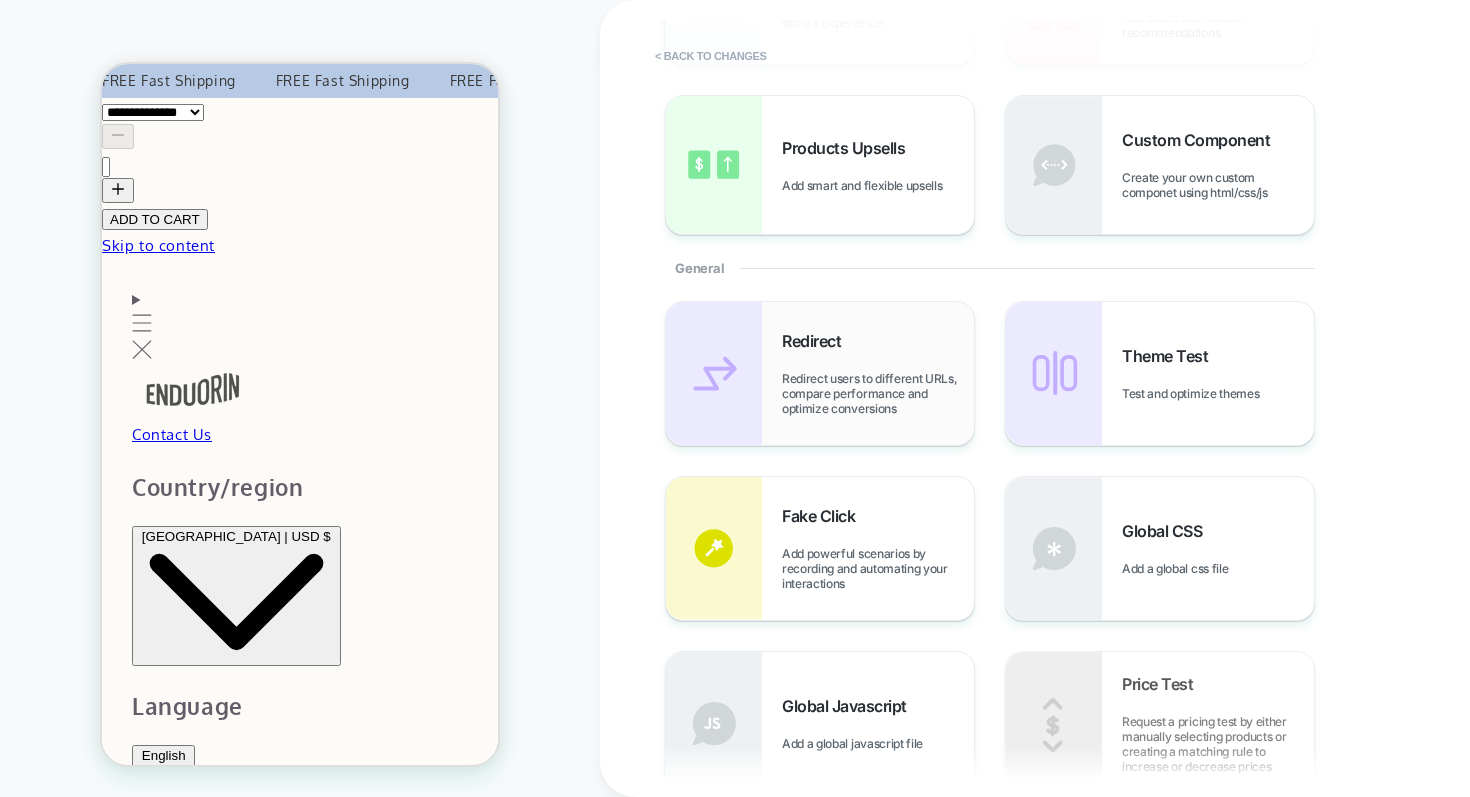 click on "Redirect Redirect users to different URLs, compare performance and optimize conversions" at bounding box center (878, 373) 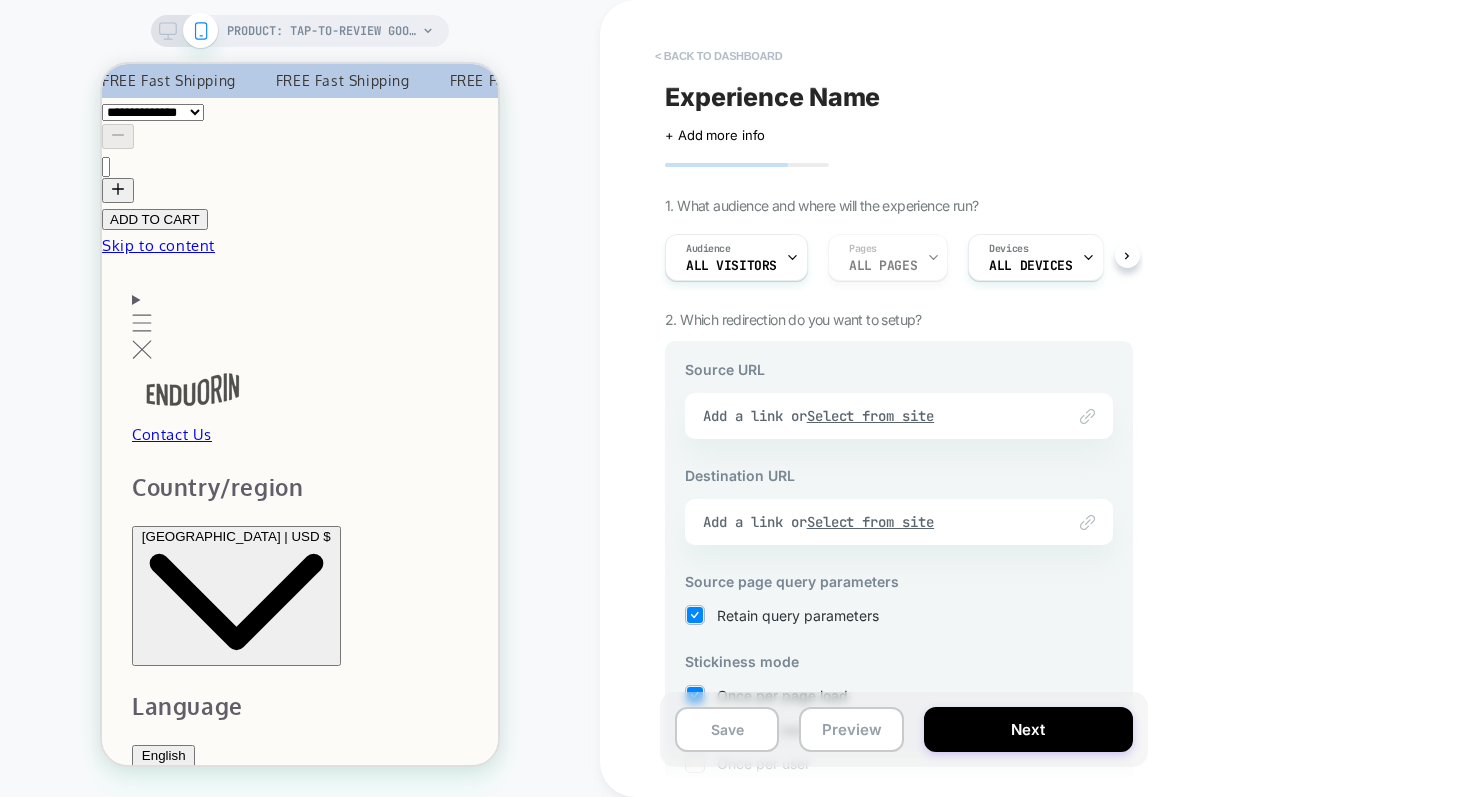 click on "< back to dashboard" at bounding box center (718, 56) 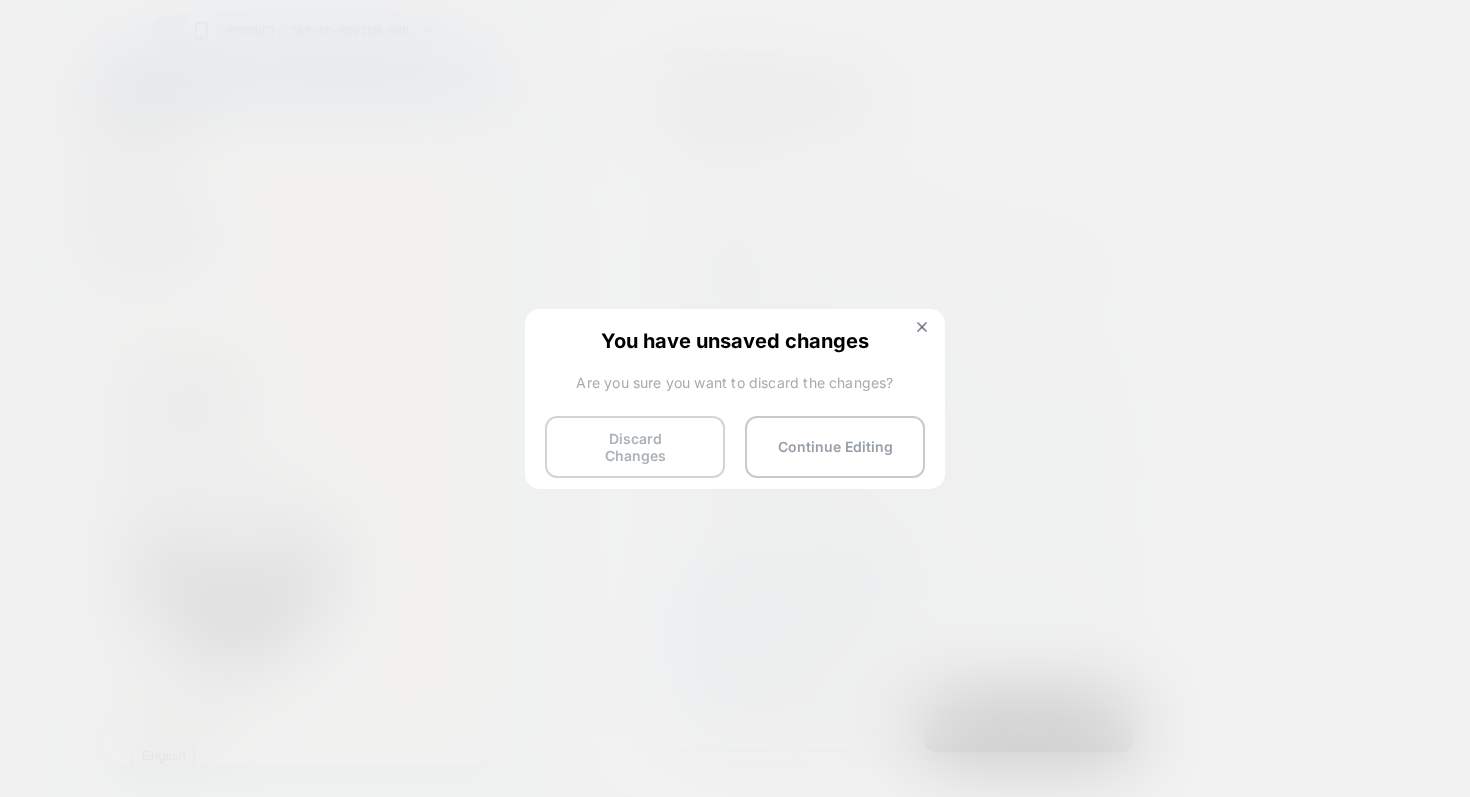 click on "Discard Changes" at bounding box center (635, 447) 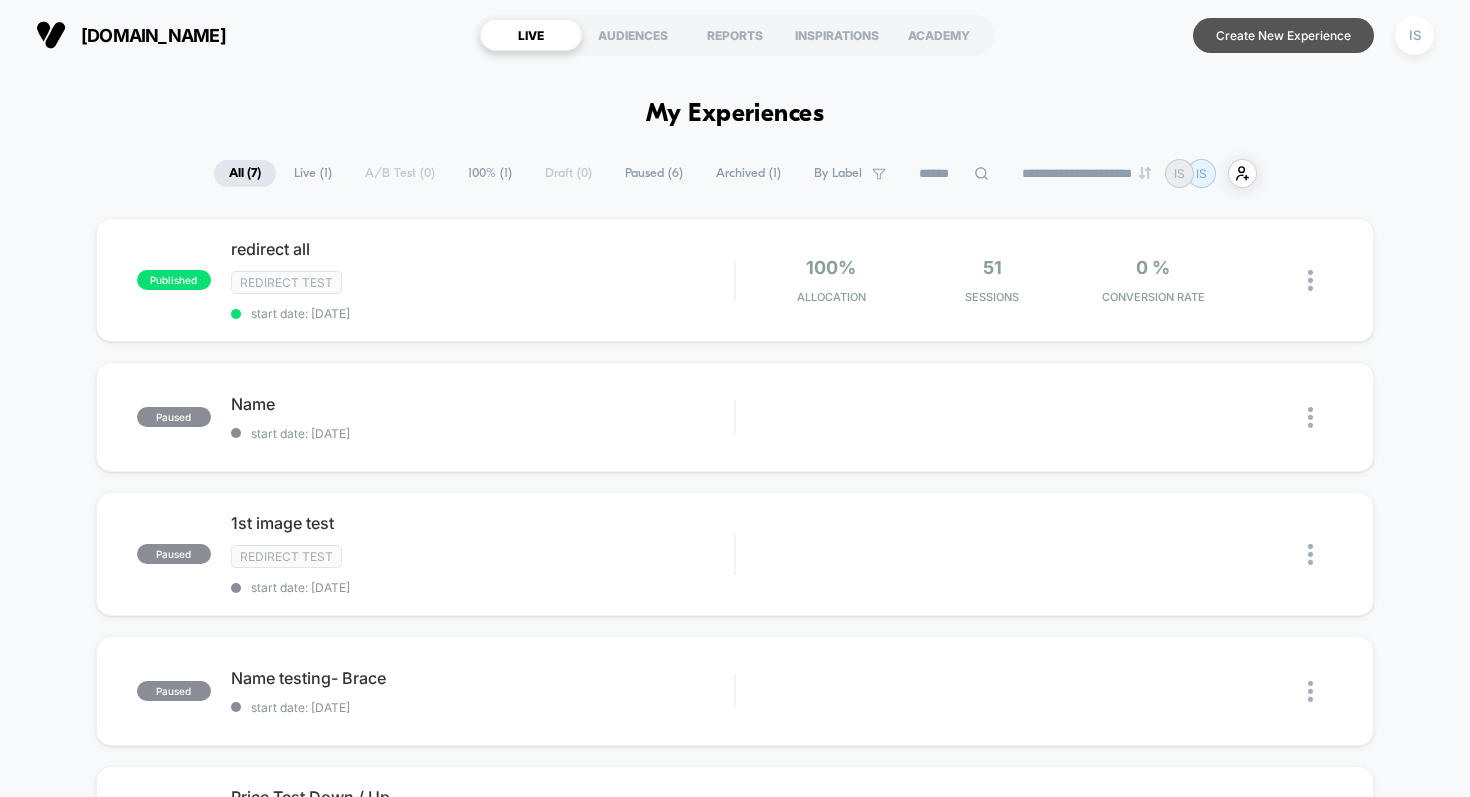 click on "Create New Experience" at bounding box center (1283, 35) 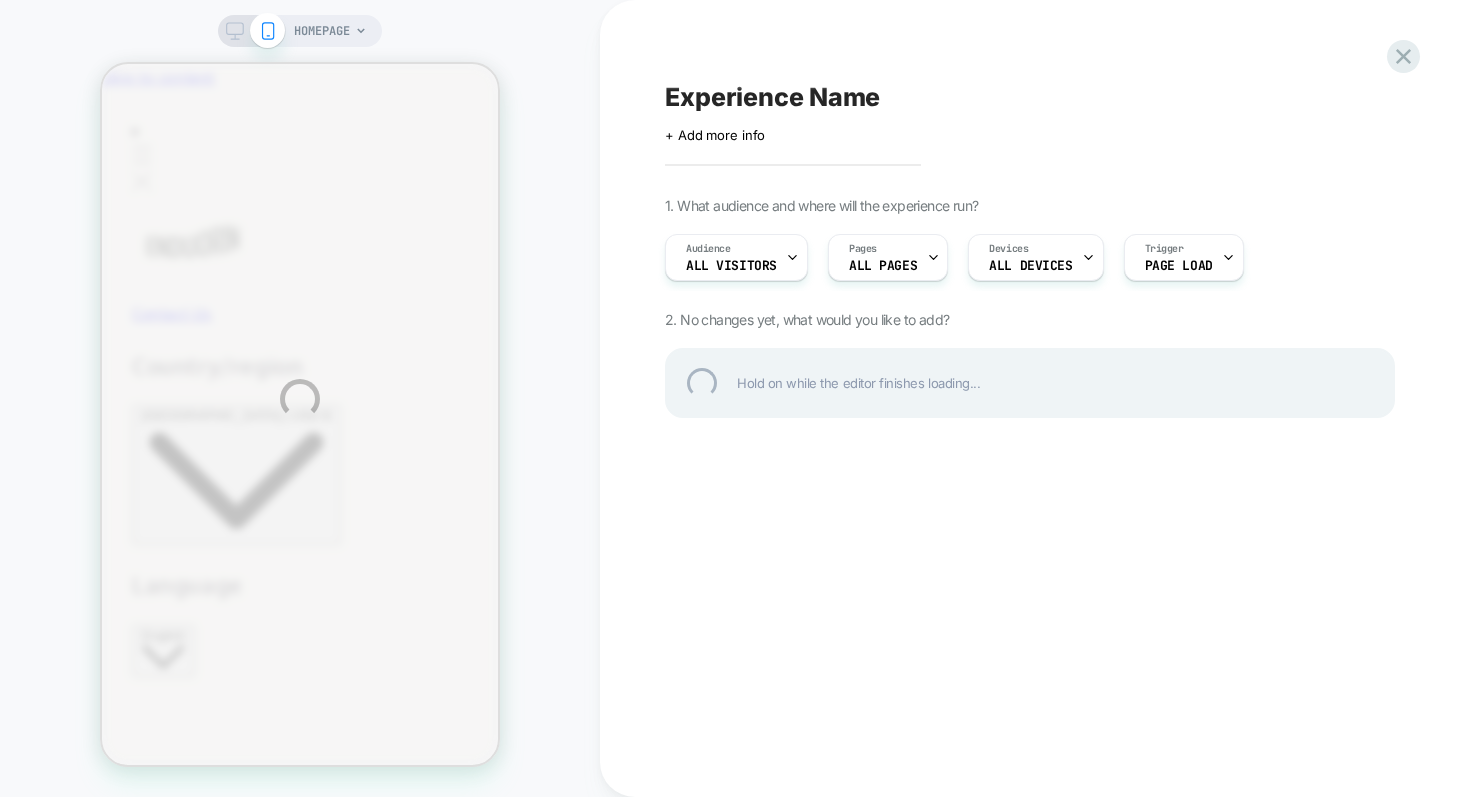 click on "HOMEPAGE Experience Name Click to edit experience details + Add more info 1. What audience and where will the experience run? Audience All Visitors Pages ALL PAGES Devices ALL DEVICES Trigger Page Load 2. No changes yet, what would you like to add? Hold on while the editor finishes loading..." at bounding box center [735, 398] 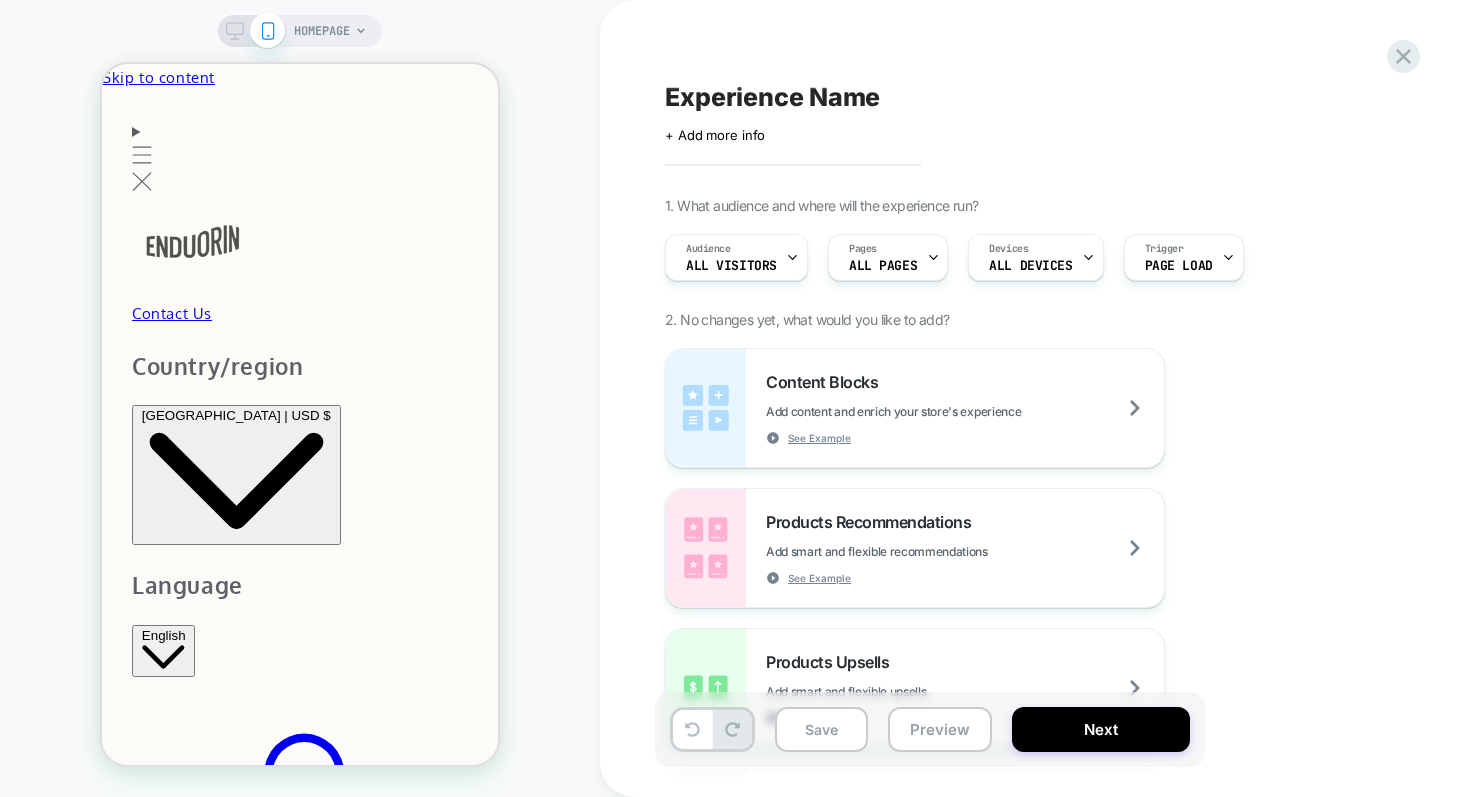 click 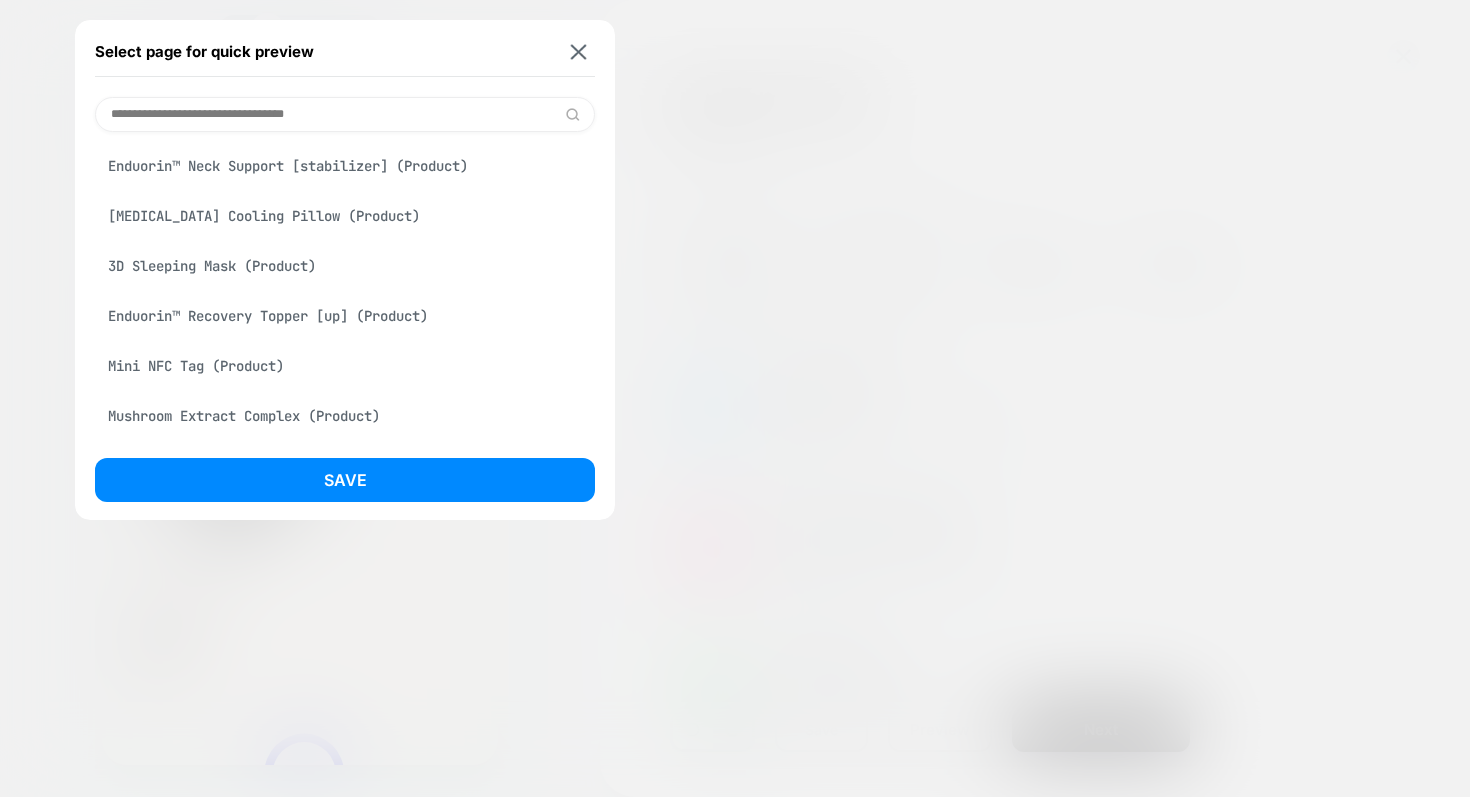 scroll, scrollTop: 0, scrollLeft: 0, axis: both 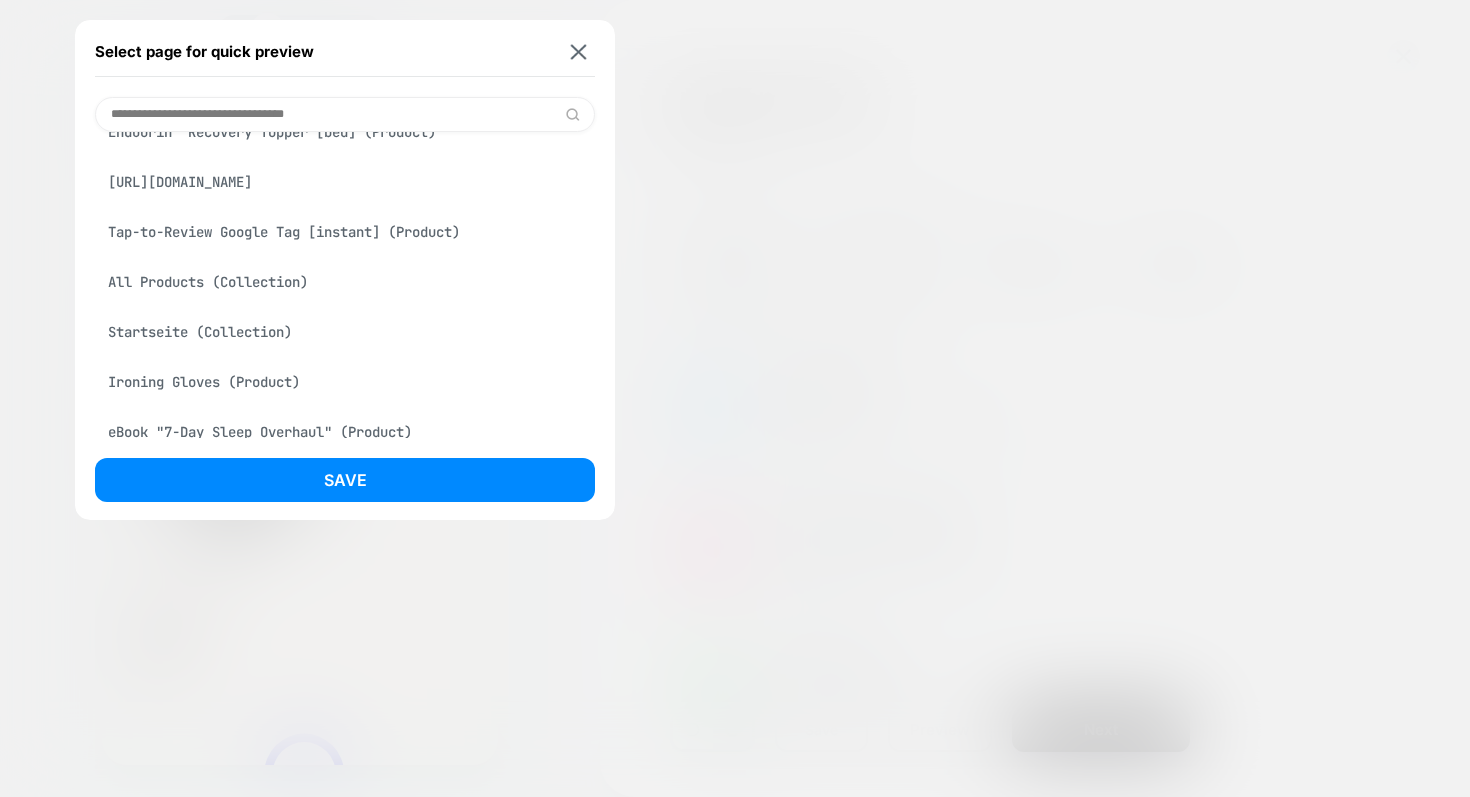 click on "Tap-to-Review Google Tag [instant] (Product)" at bounding box center (345, 232) 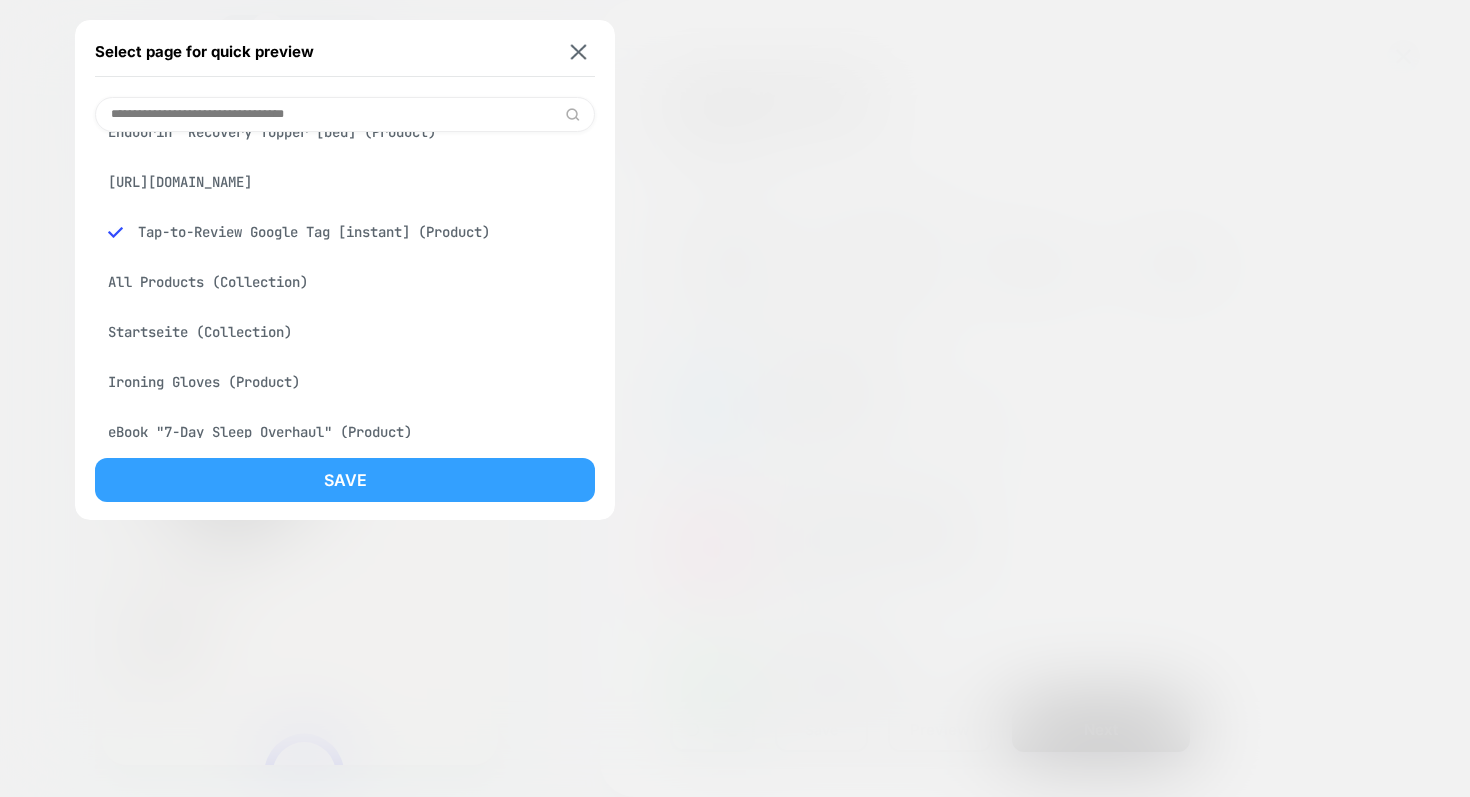 click on "Save" at bounding box center (345, 480) 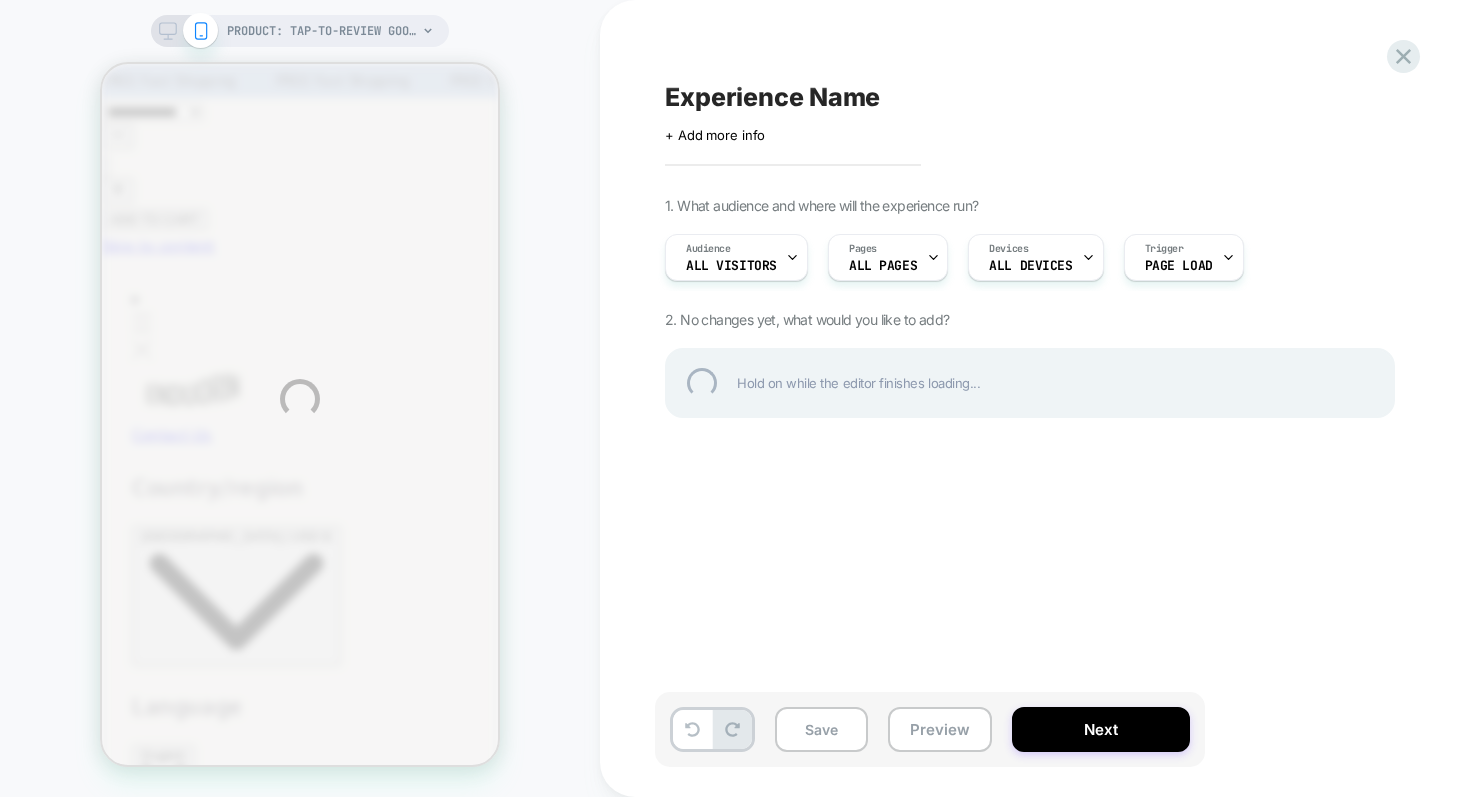 scroll, scrollTop: 0, scrollLeft: 0, axis: both 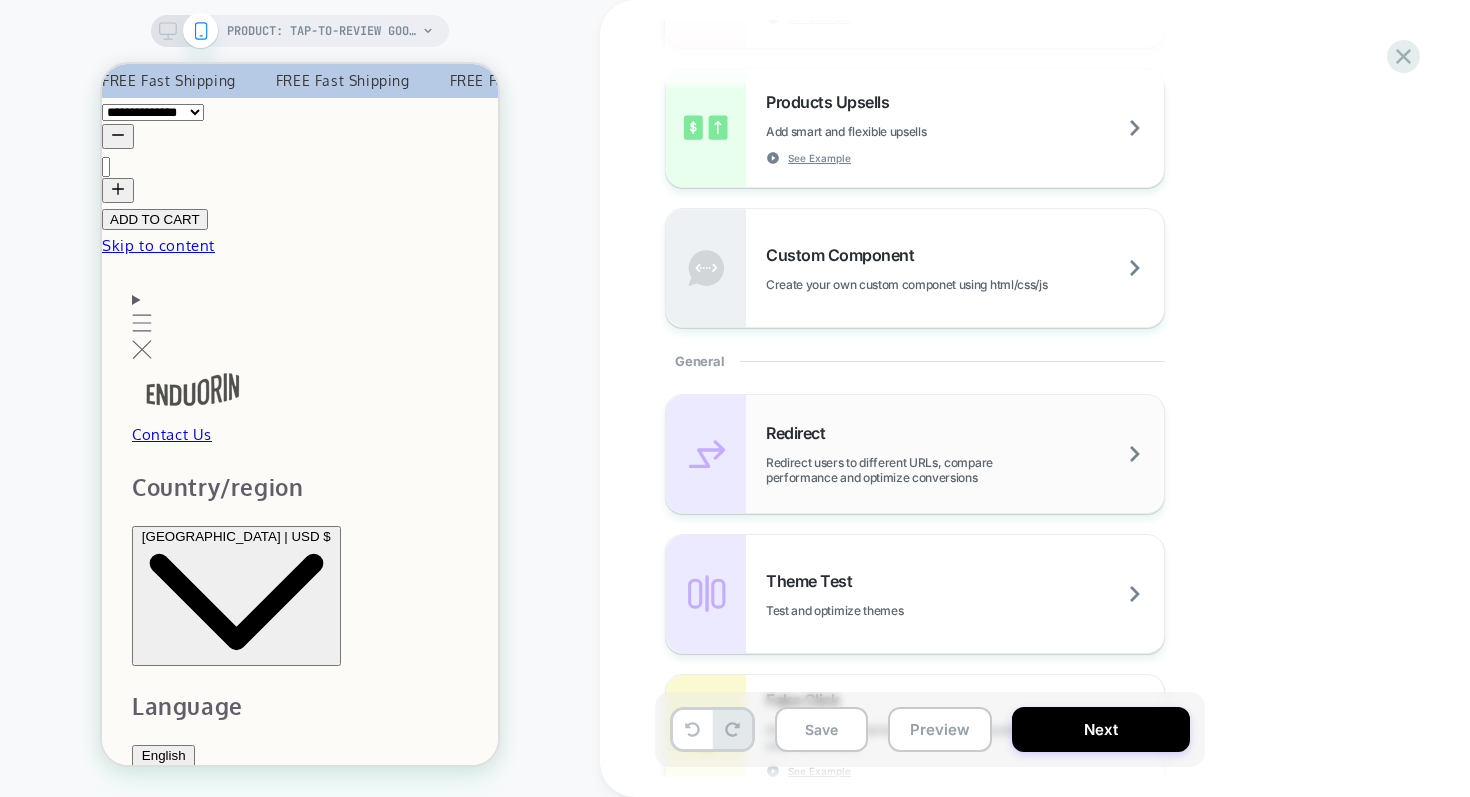 click on "Redirect" at bounding box center (800, 433) 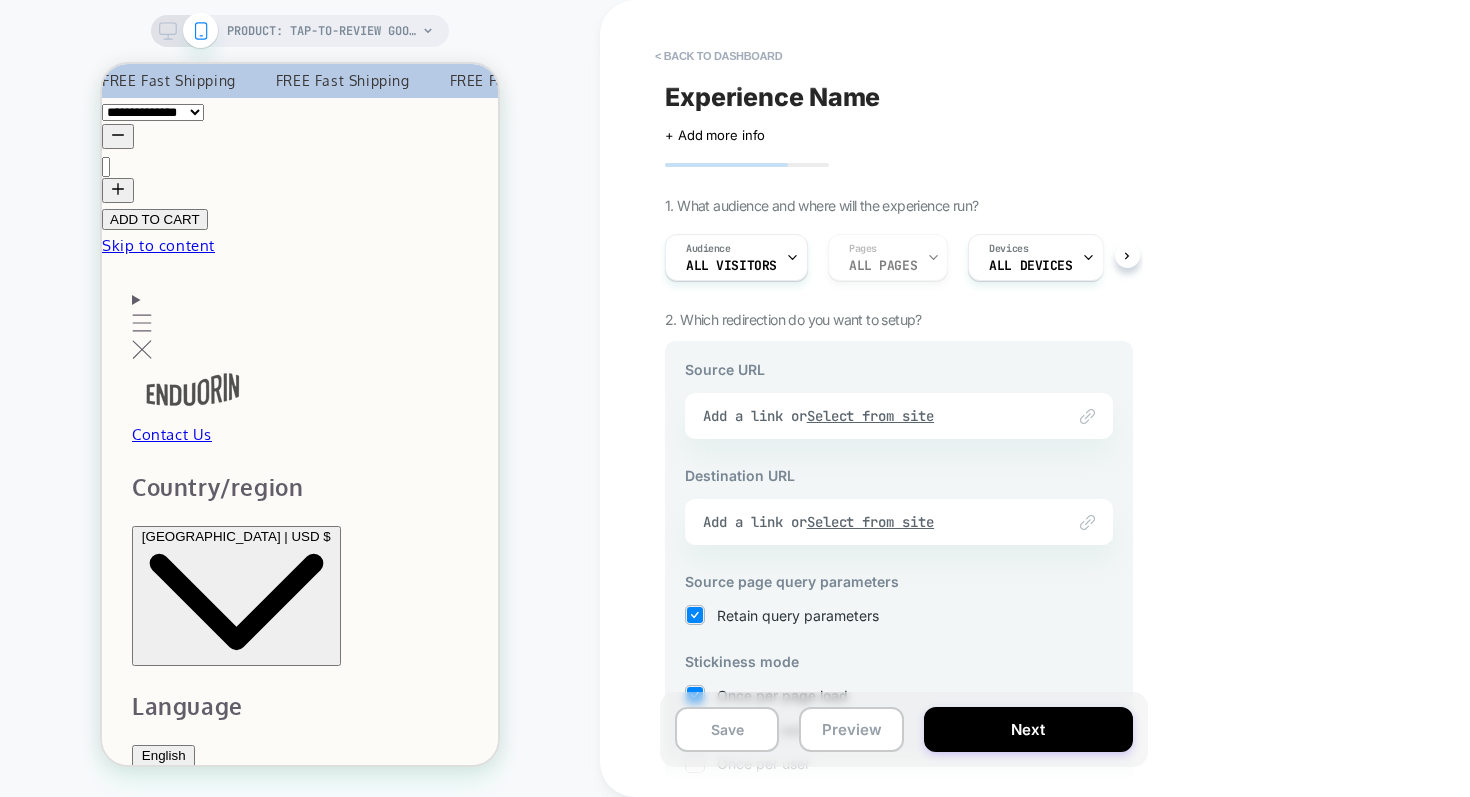 click on "Audience All Visitors Pages ALL PAGES Devices ALL DEVICES Trigger Page Load" at bounding box center [889, 257] 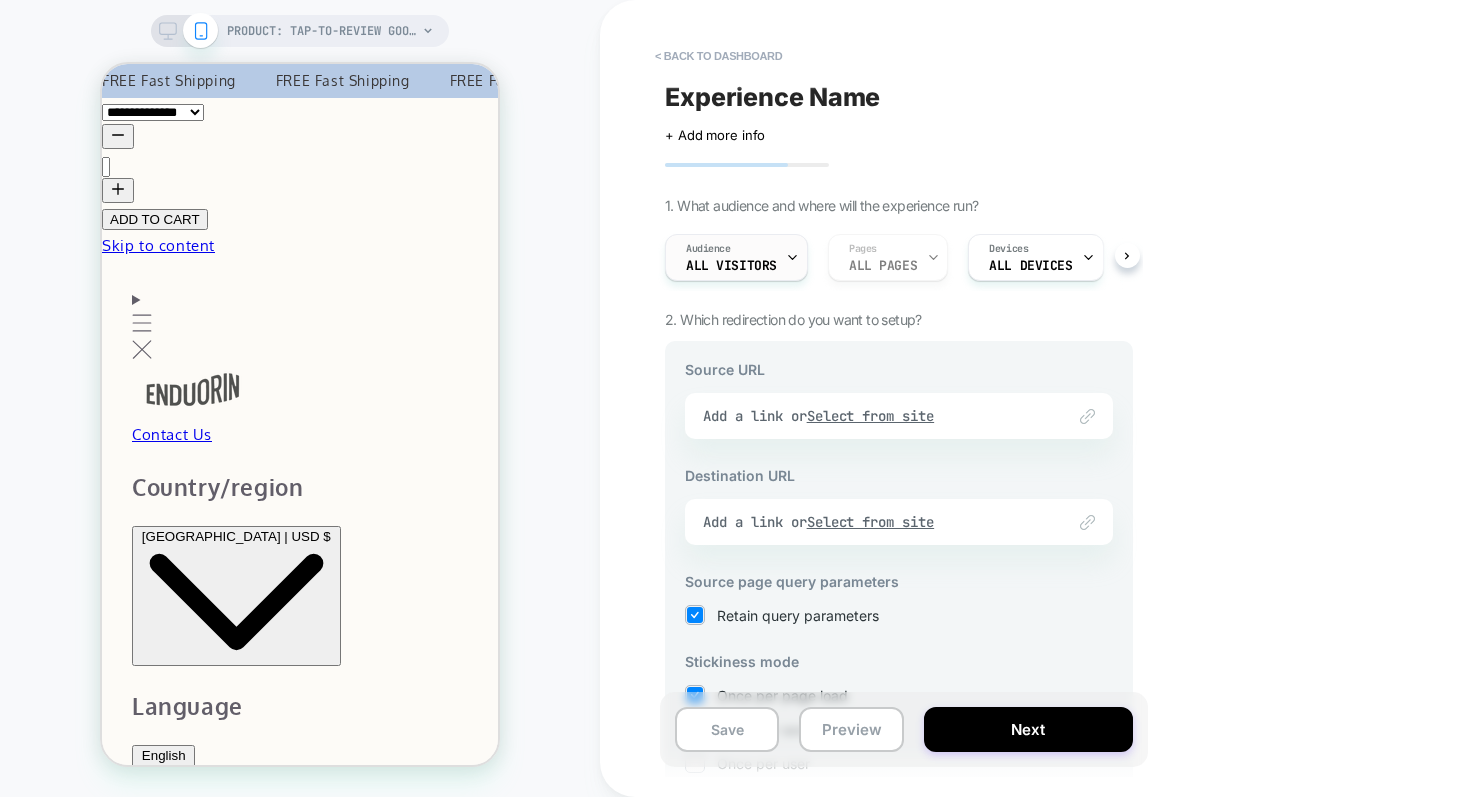 click 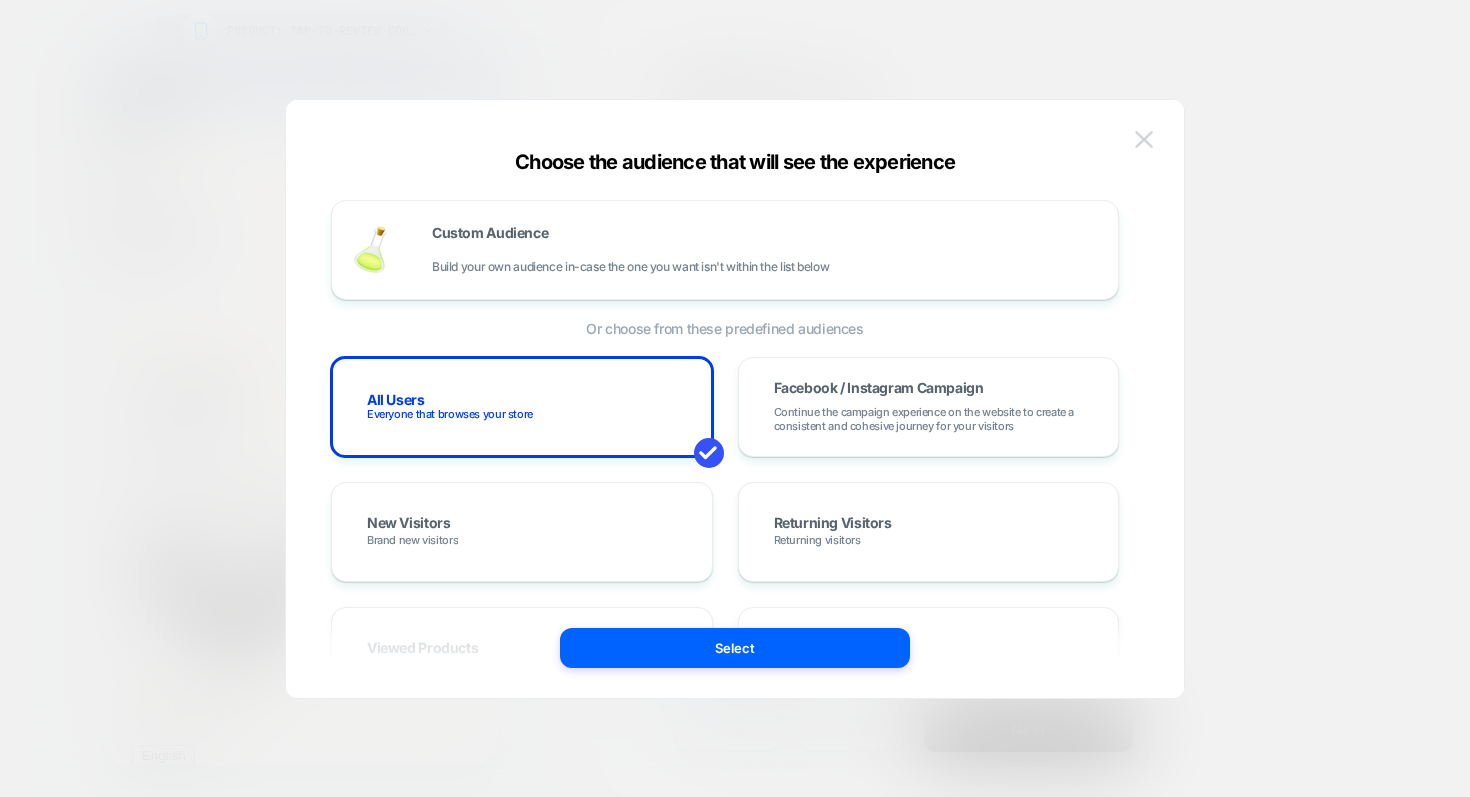 click at bounding box center (1144, 139) 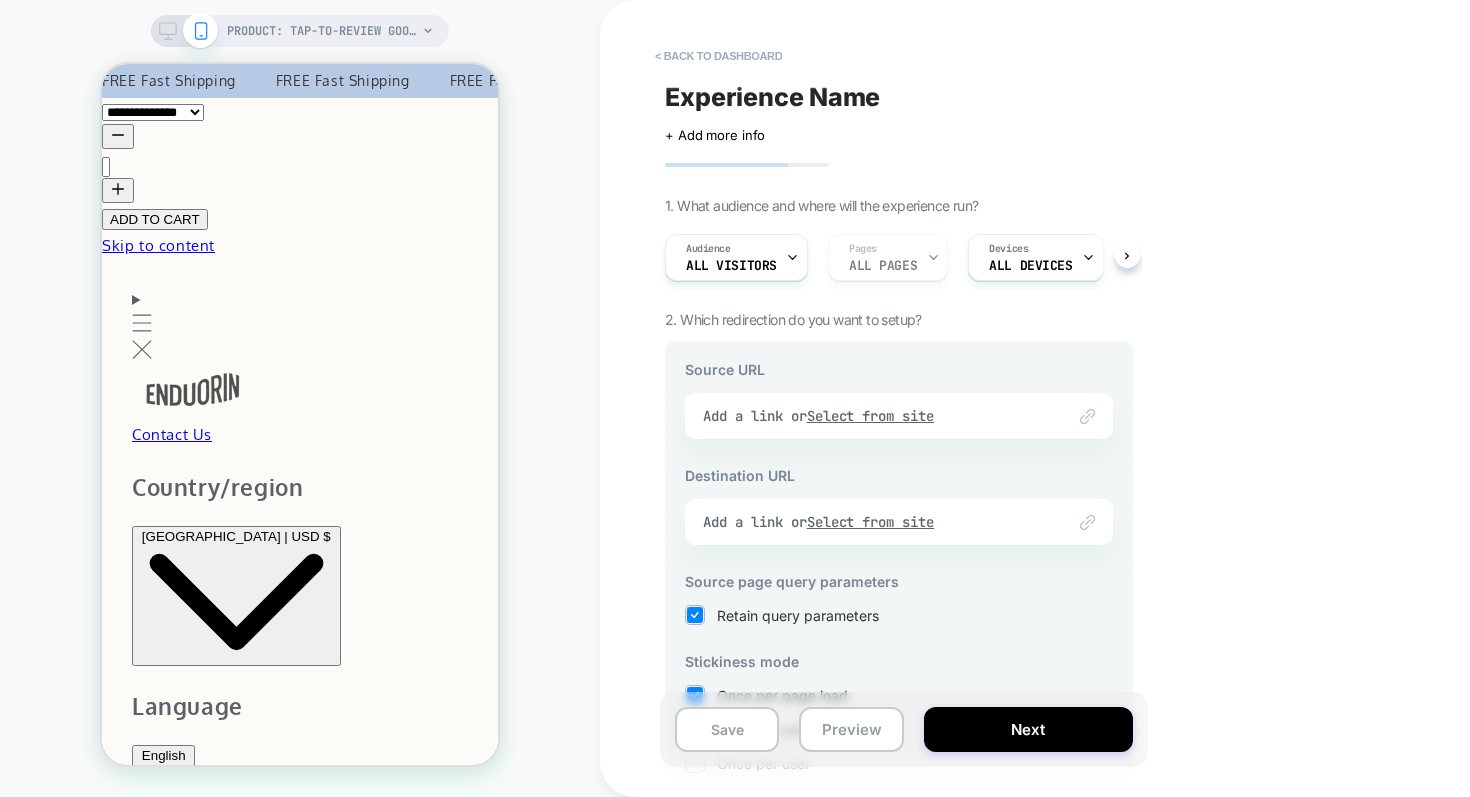 click on "Audience All Visitors Pages ALL PAGES Devices ALL DEVICES Trigger Page Load" at bounding box center [889, 257] 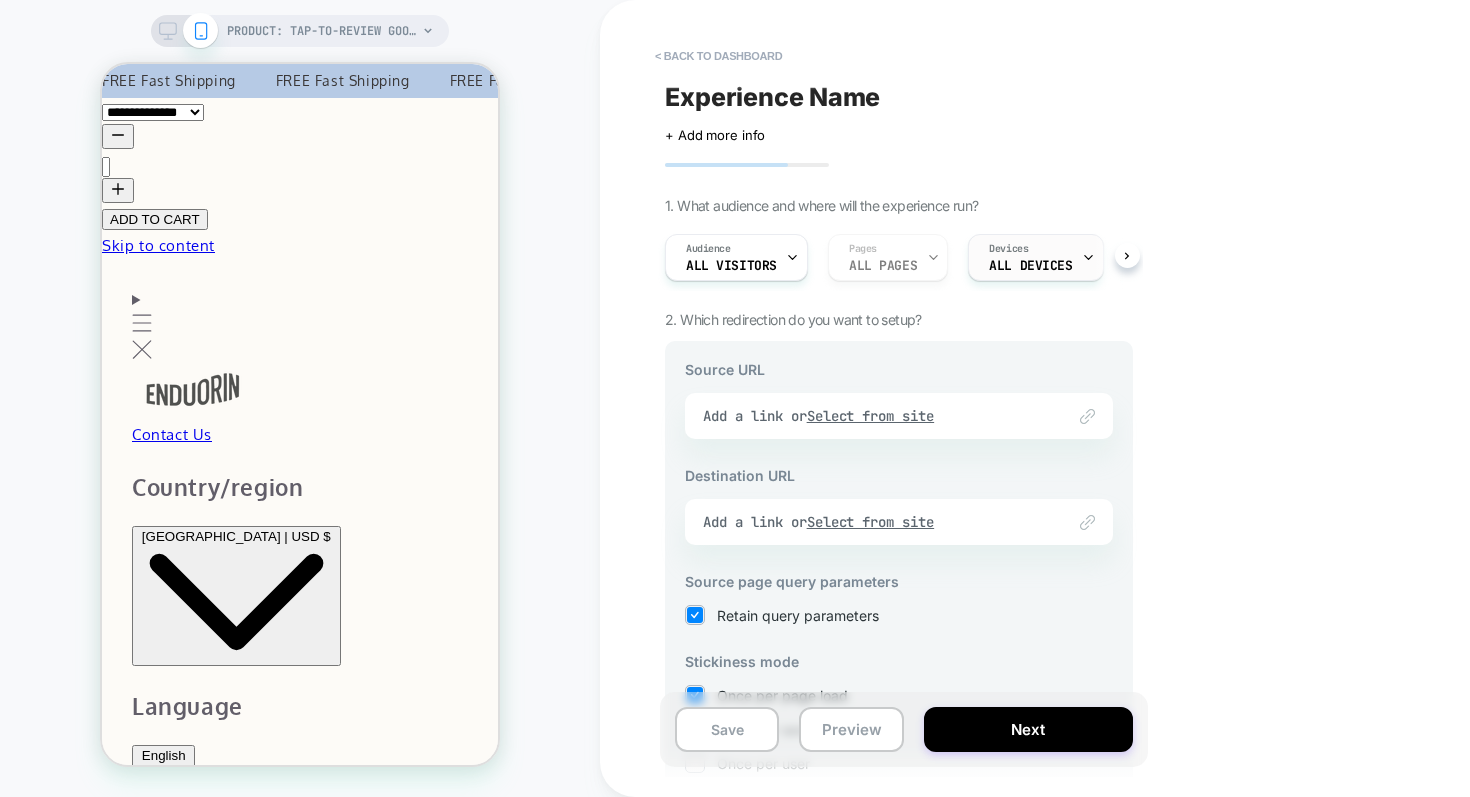 click on "Devices" at bounding box center [1008, 249] 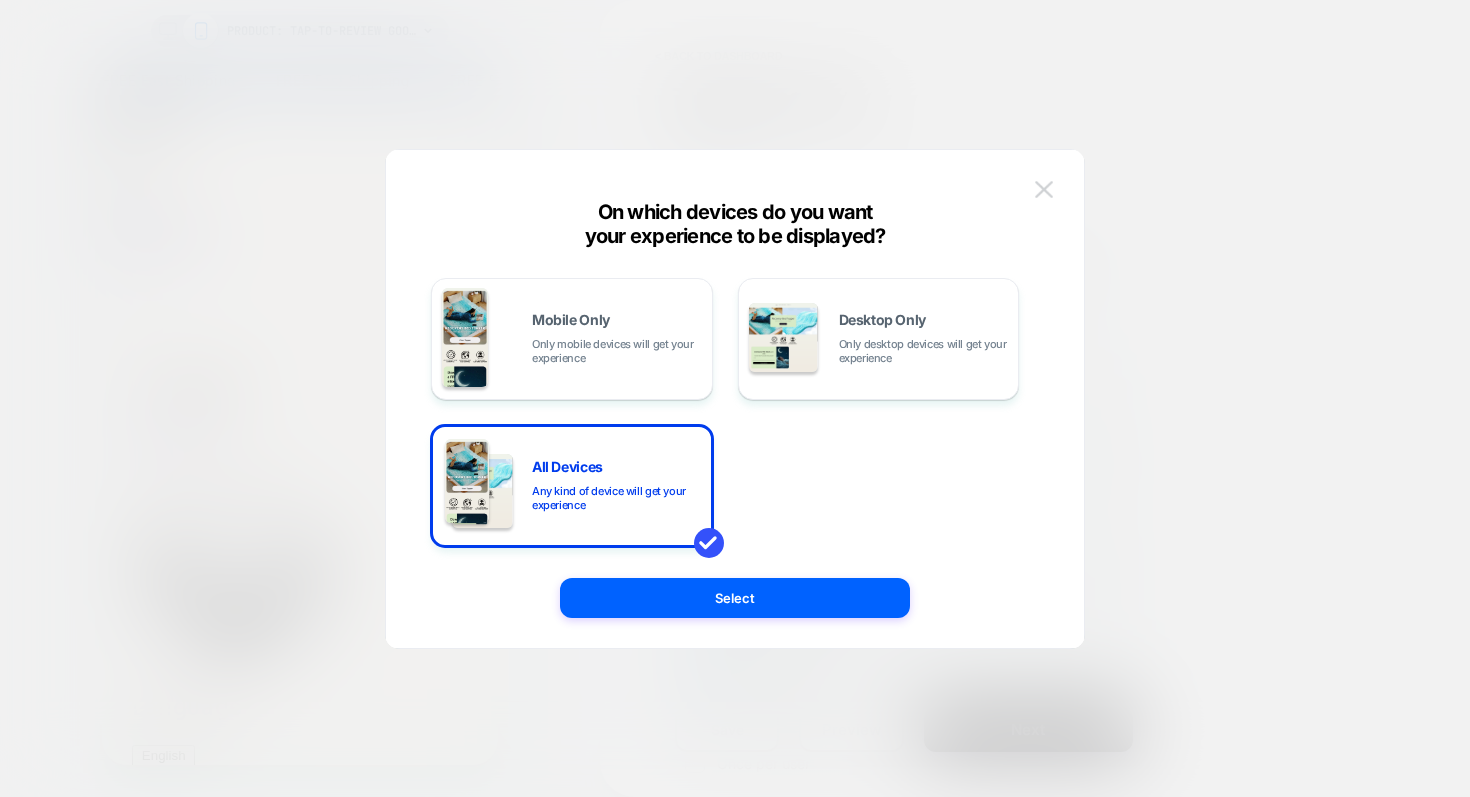 click at bounding box center [1044, 190] 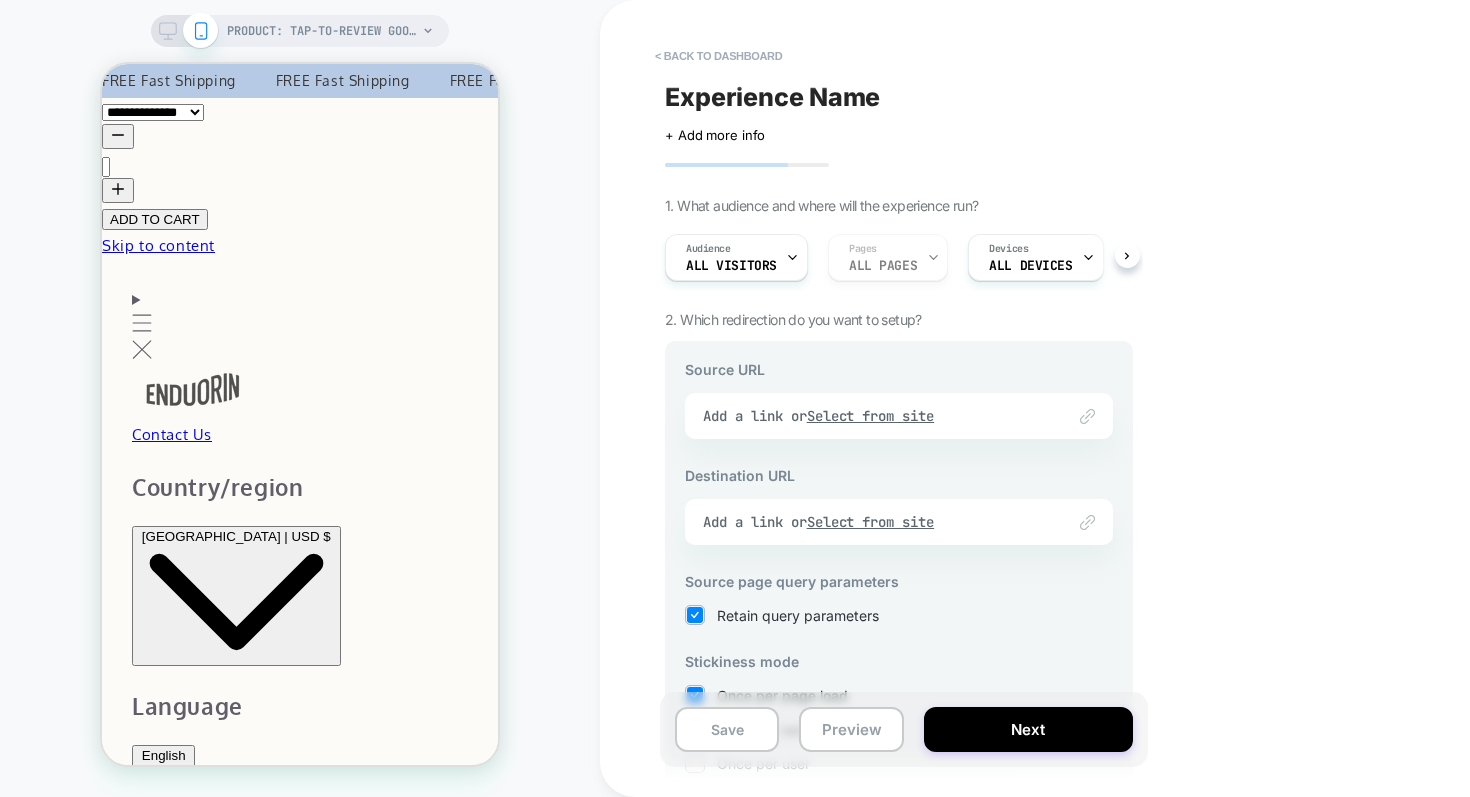 click on "Link to Add a link or  Select from site" at bounding box center [899, 416] 